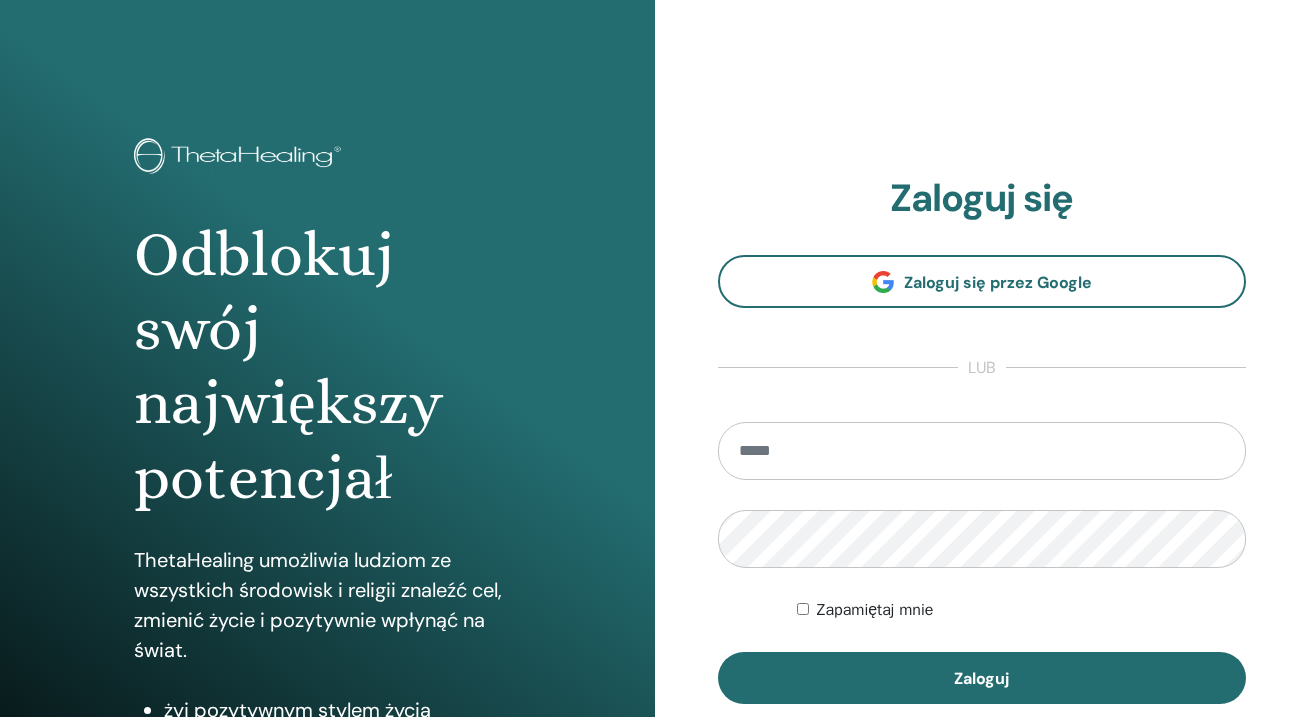 scroll, scrollTop: 0, scrollLeft: 0, axis: both 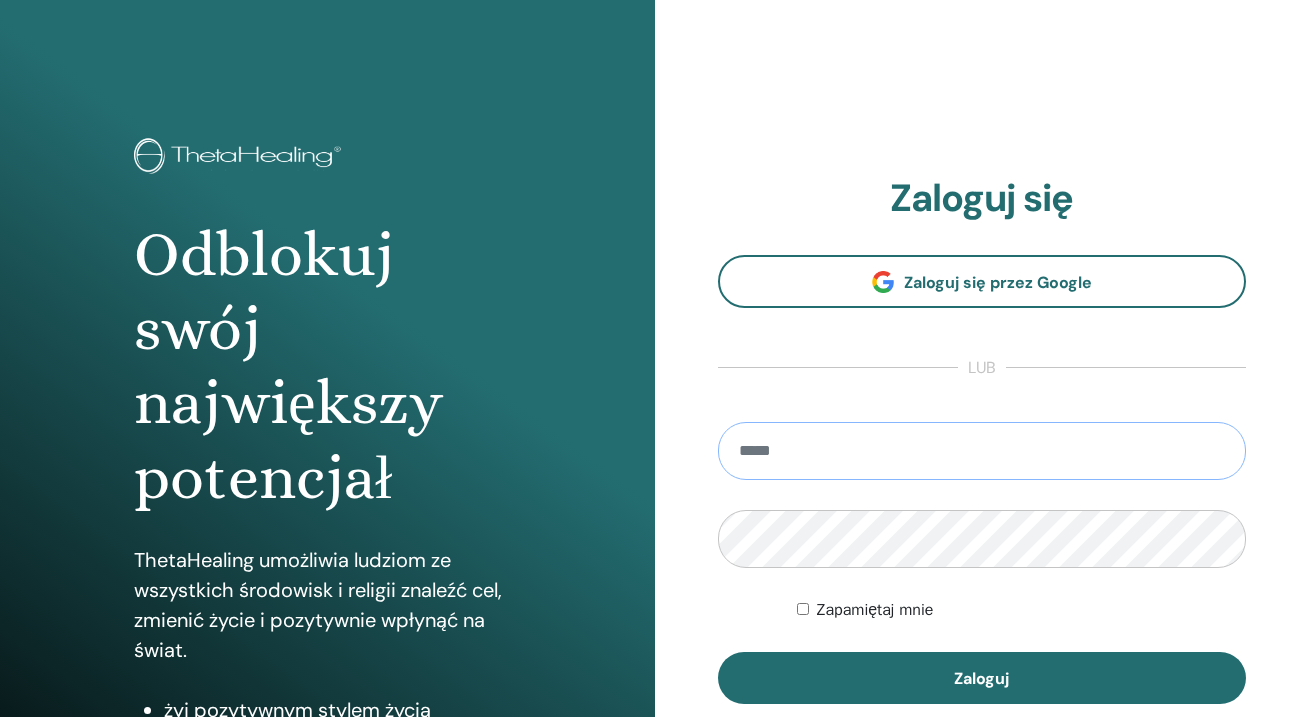 type on "**********" 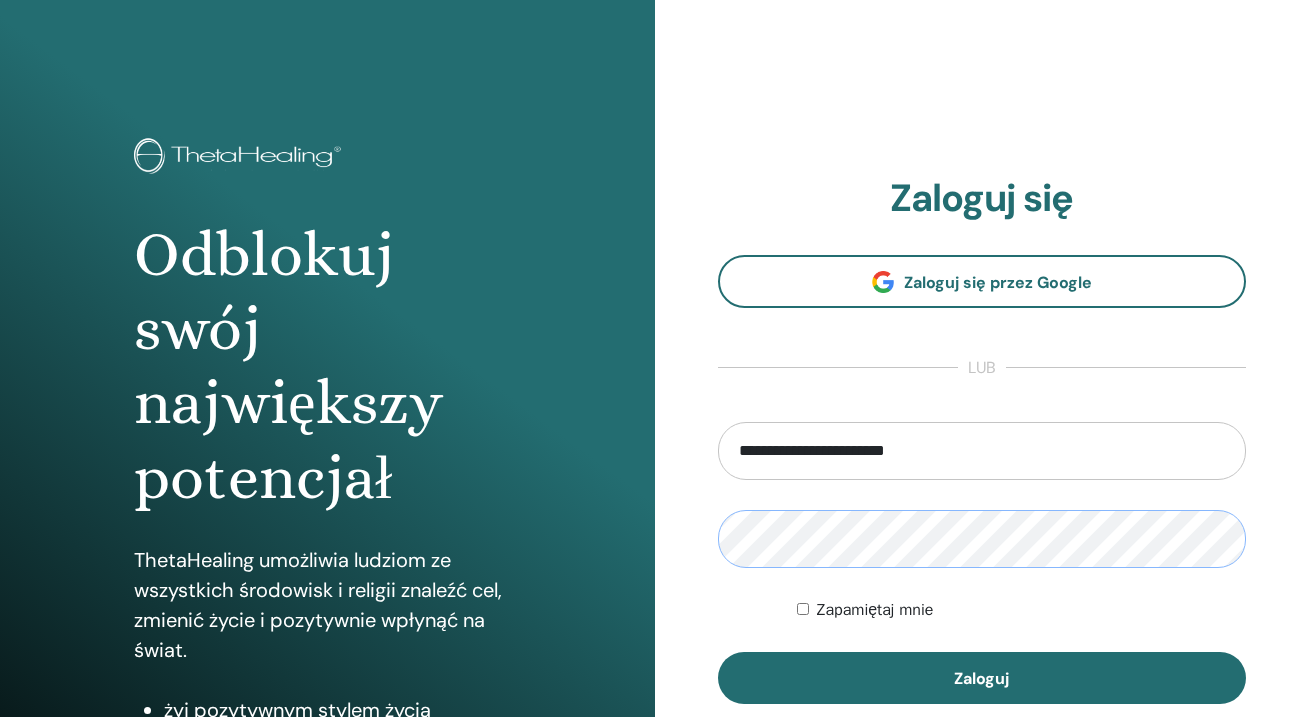 click on "Zaloguj" at bounding box center [982, 678] 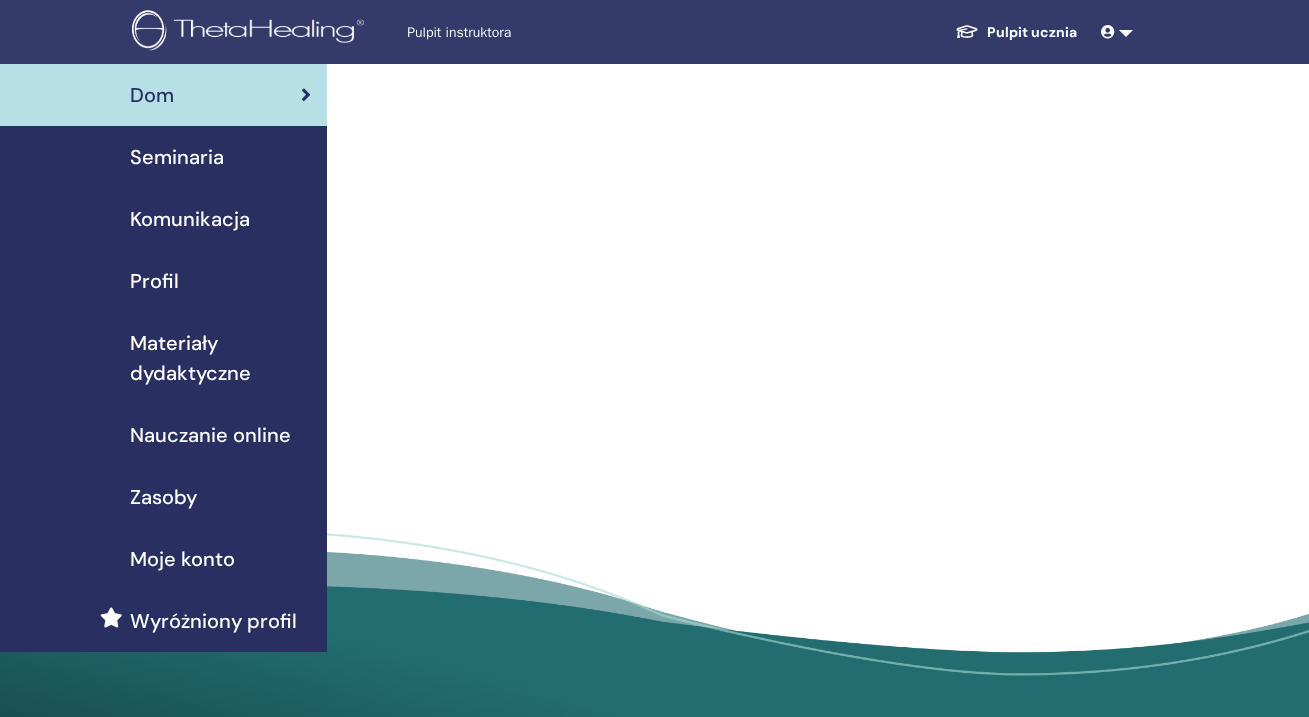 scroll, scrollTop: 0, scrollLeft: 0, axis: both 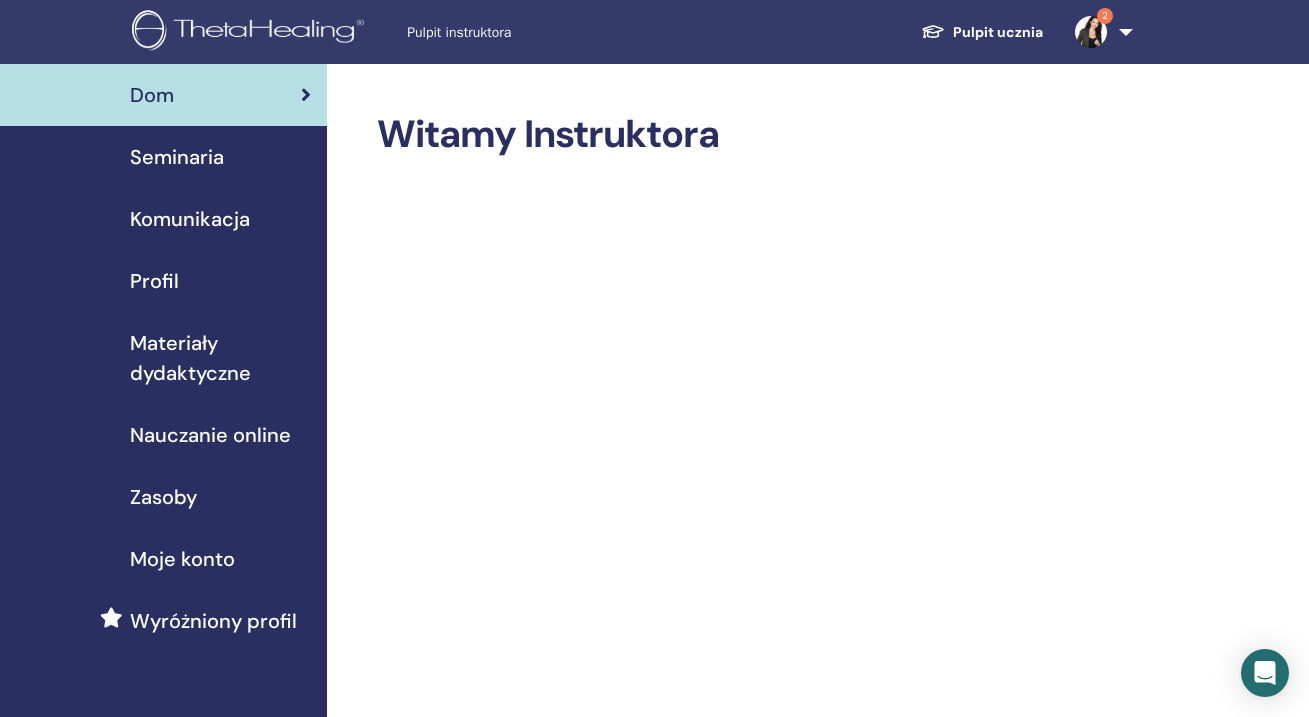 click on "Seminaria" at bounding box center [177, 157] 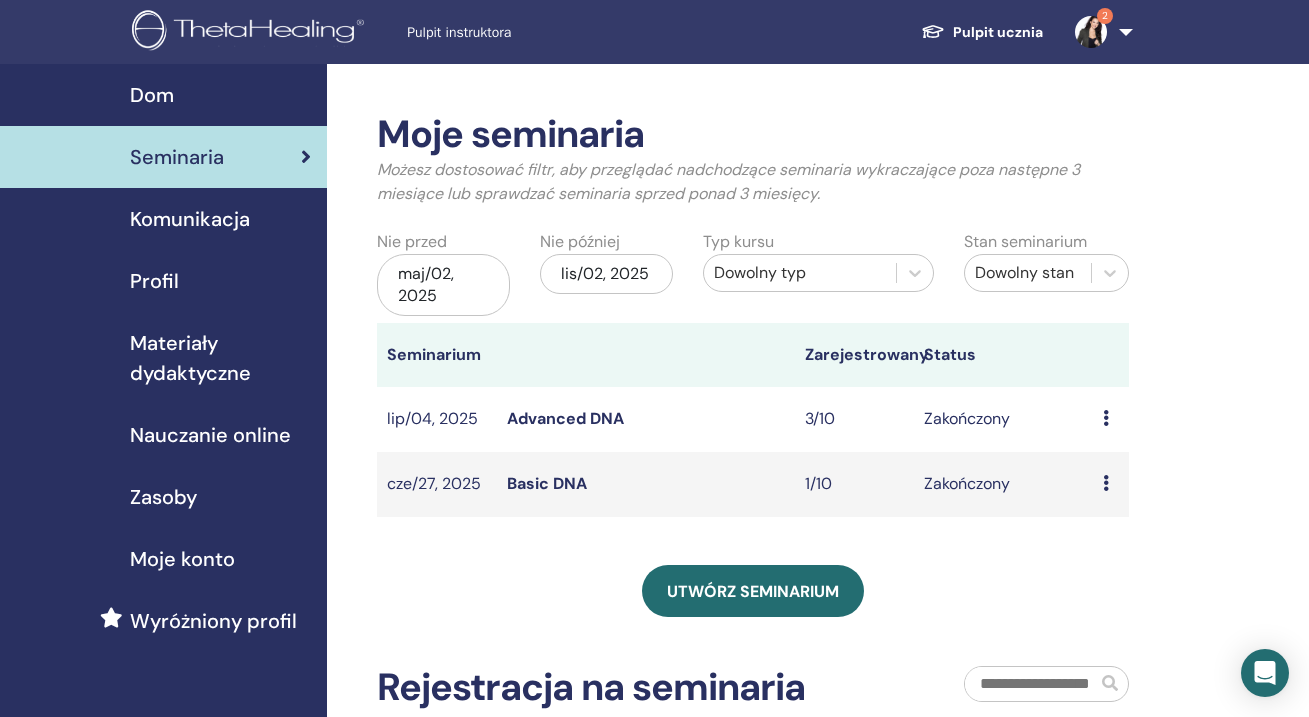 scroll, scrollTop: 0, scrollLeft: 0, axis: both 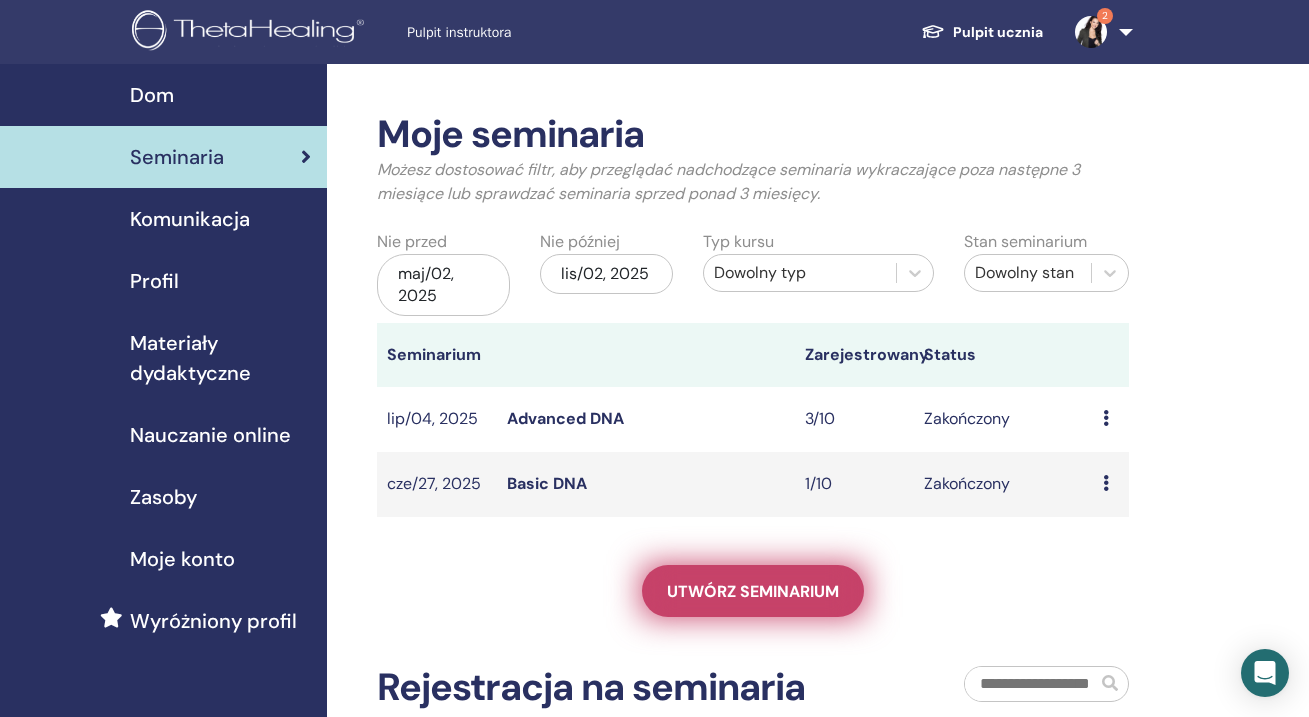 click on "Utwórz seminarium" at bounding box center [753, 591] 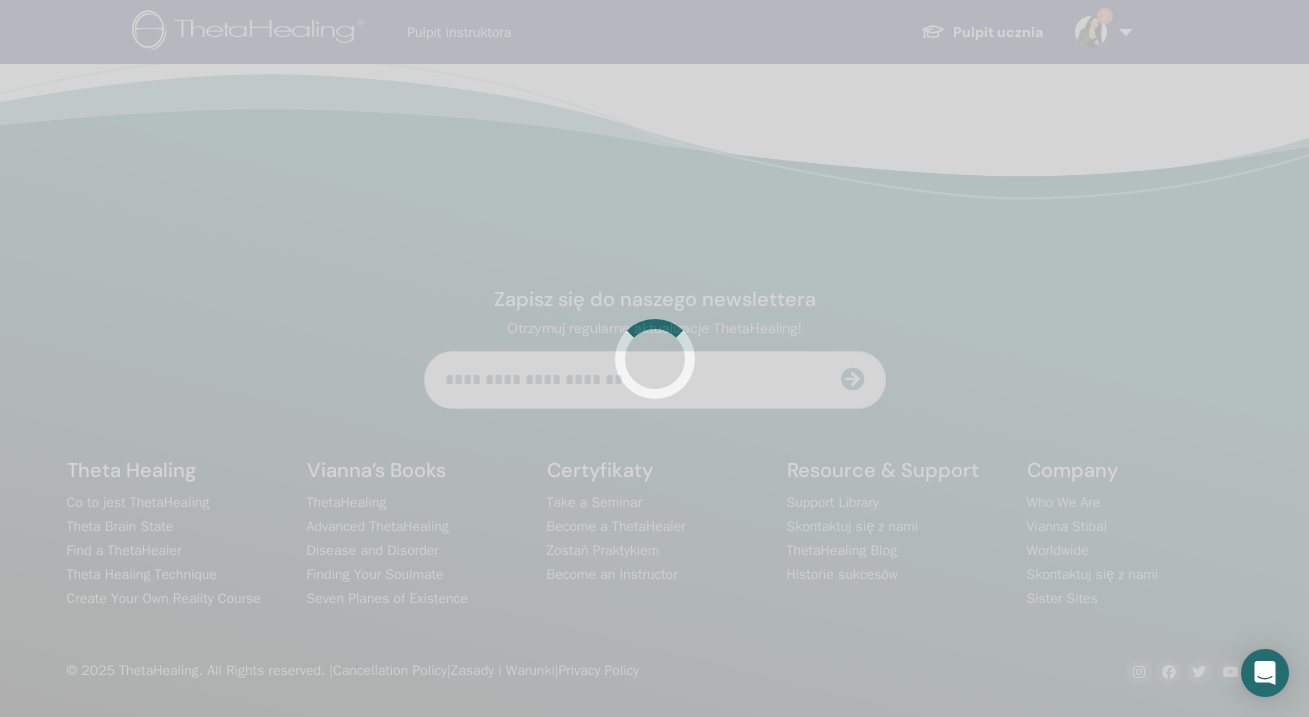 scroll, scrollTop: 0, scrollLeft: 0, axis: both 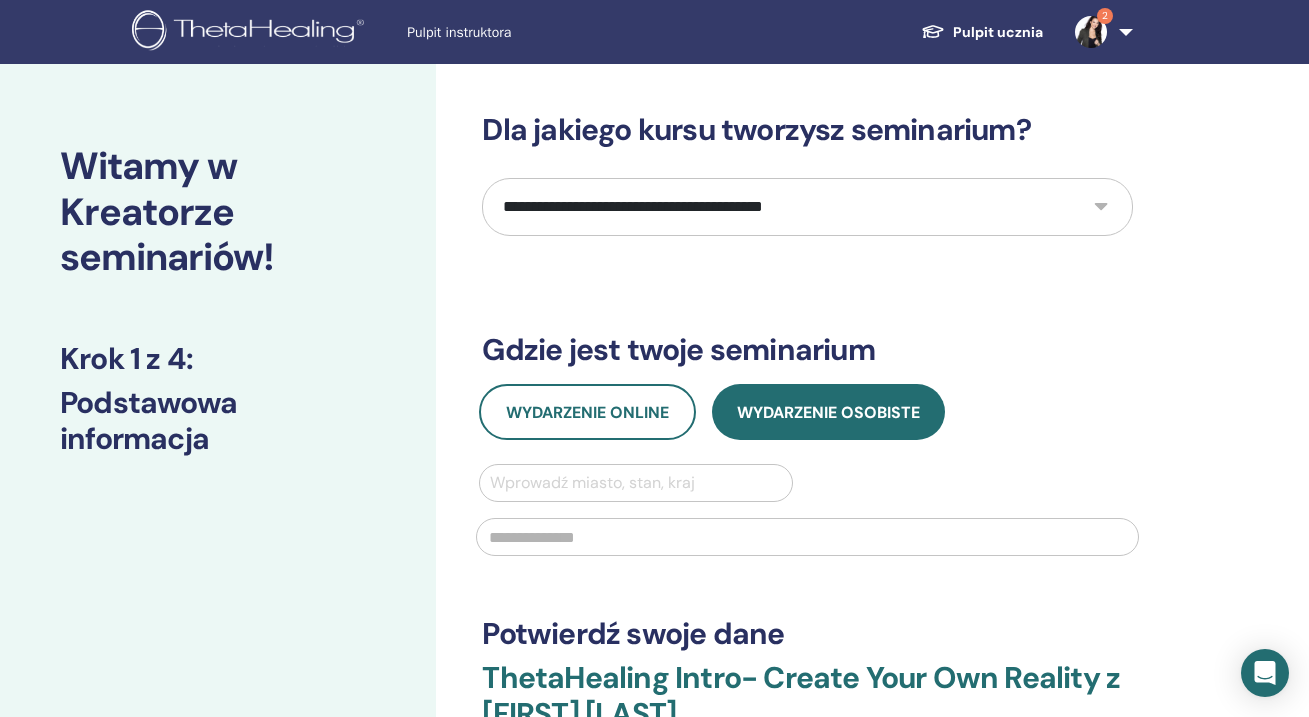 select on "*" 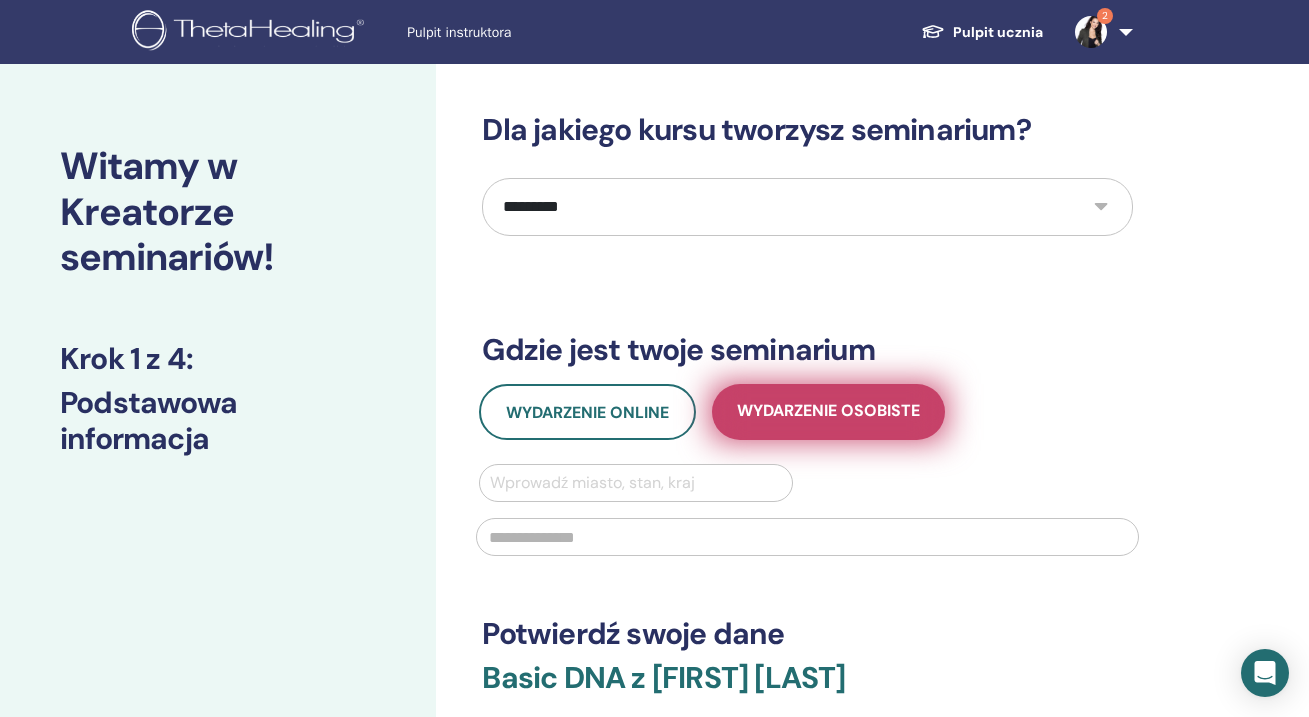 click on "Wydarzenie osobiste" at bounding box center (828, 412) 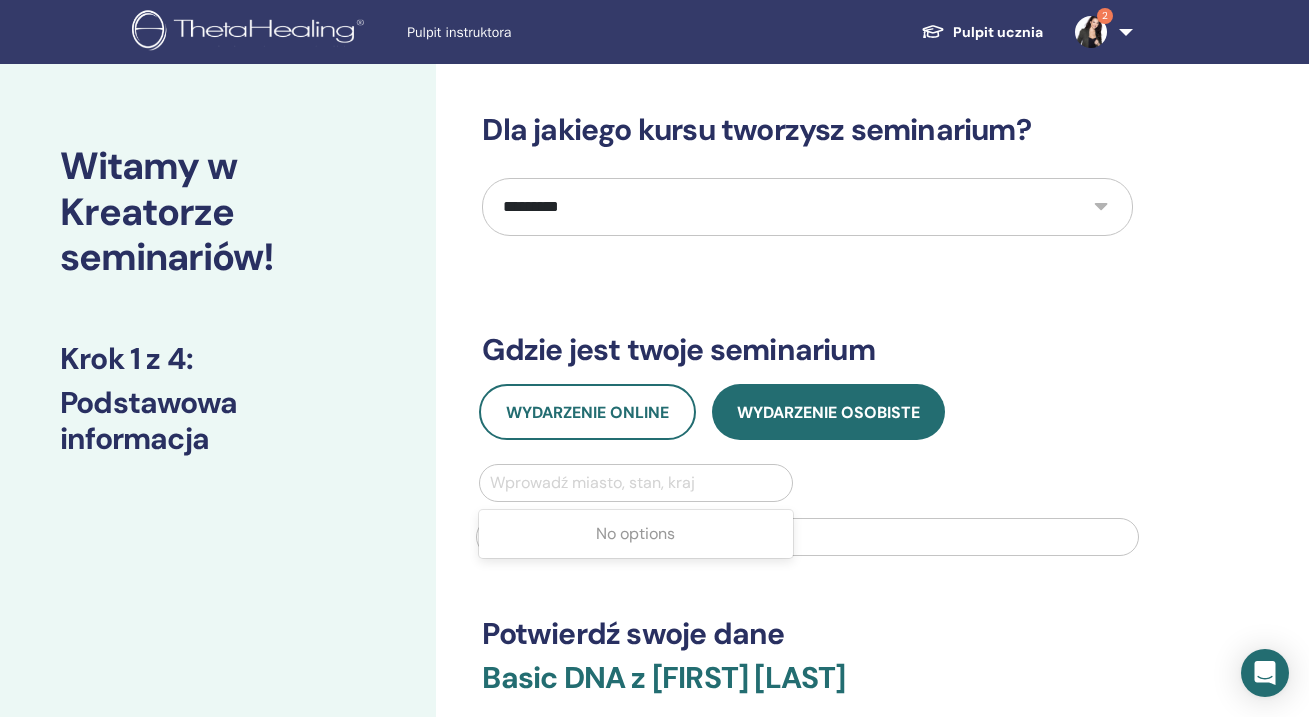 click on "Wprowadź miasto, stan, kraj" at bounding box center [635, 483] 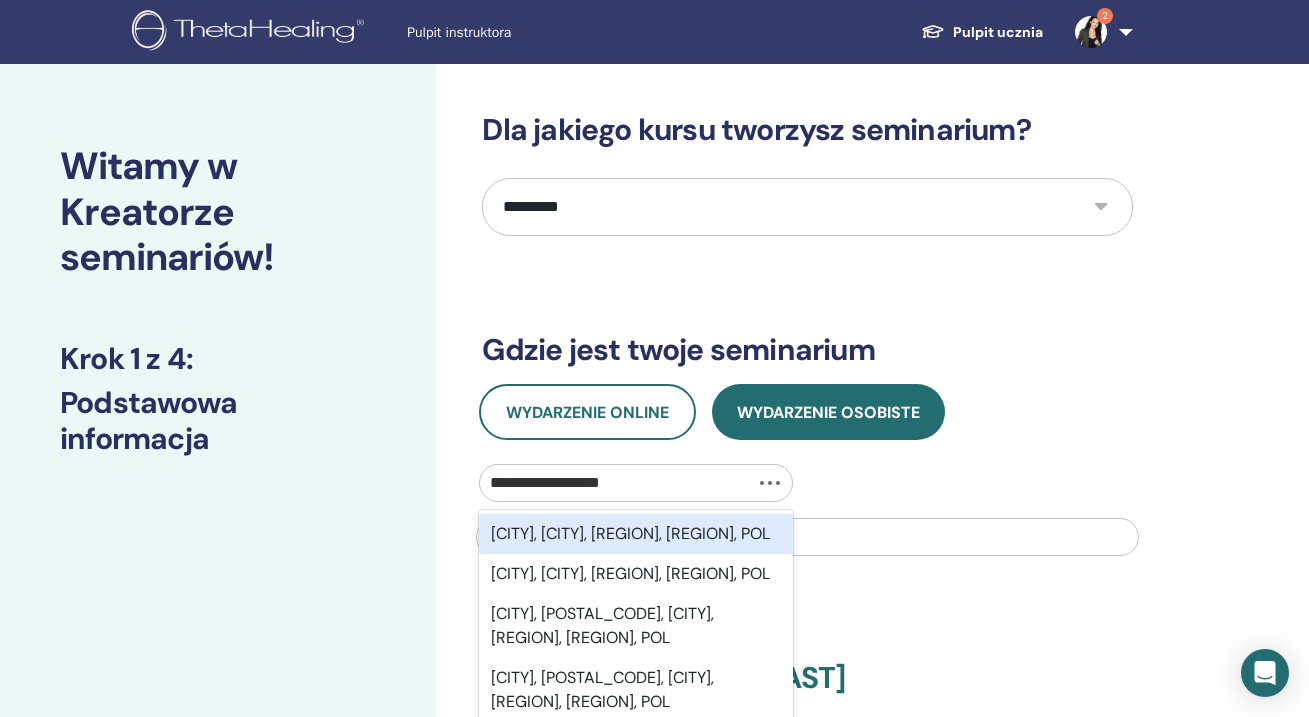 type on "**********" 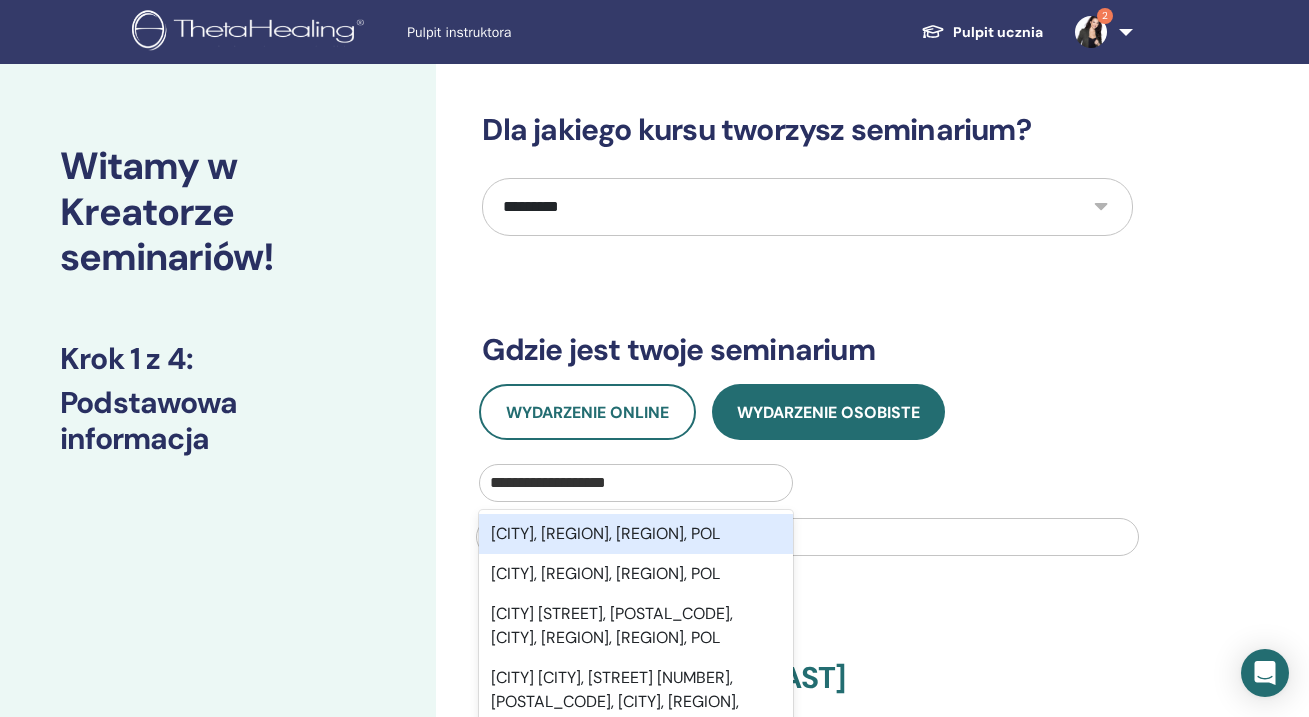 click on "[CITY], [REGION], [REGION], POL" at bounding box center [635, 534] 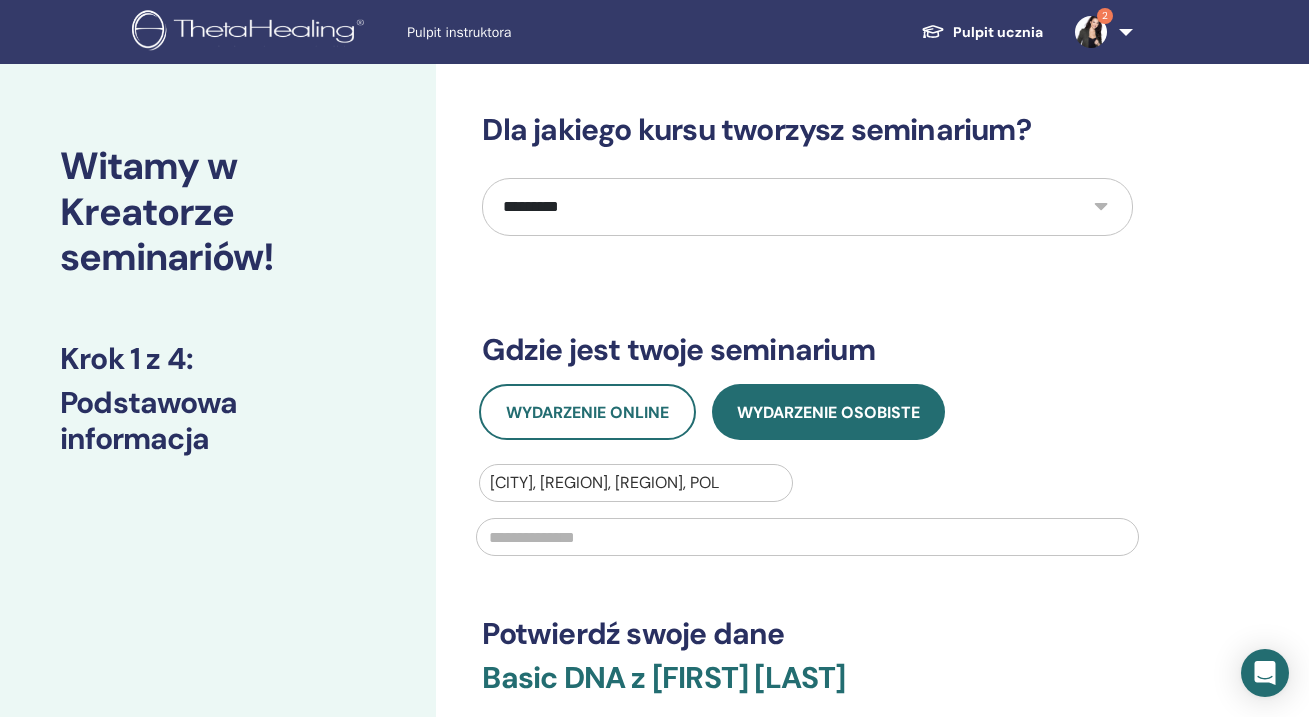 click at bounding box center (807, 537) 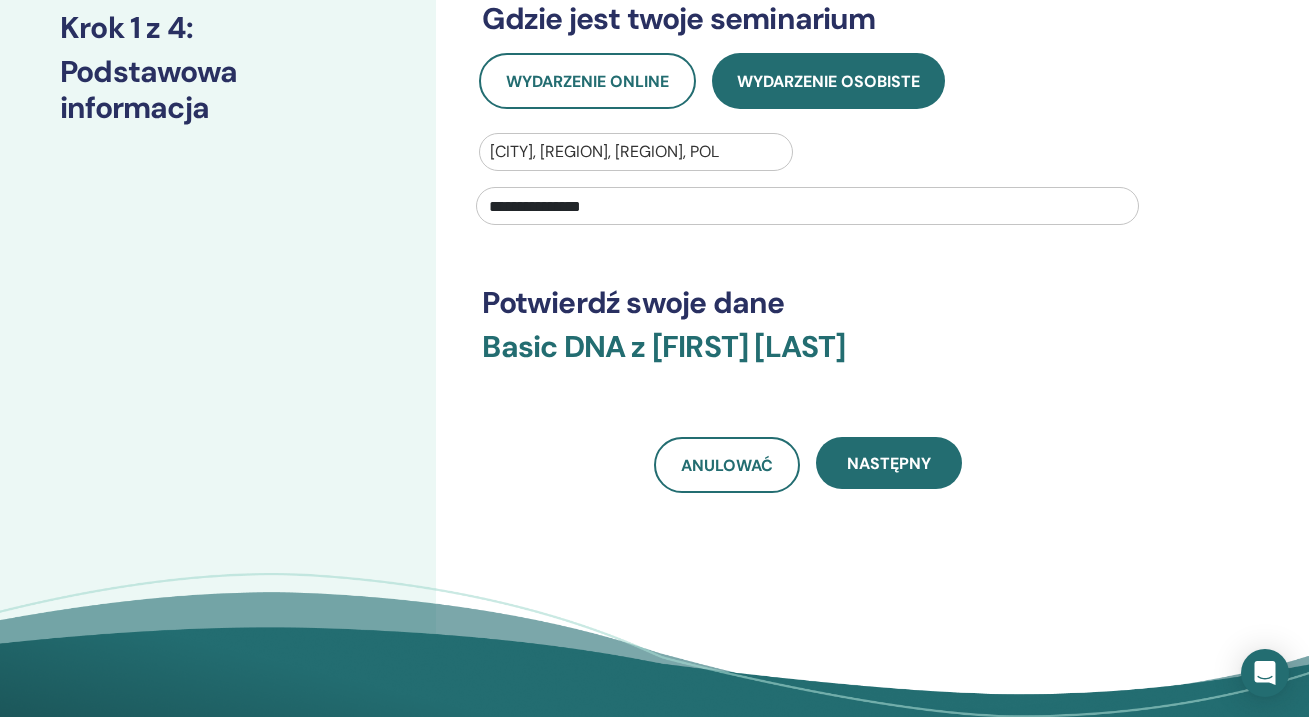 scroll, scrollTop: 337, scrollLeft: 0, axis: vertical 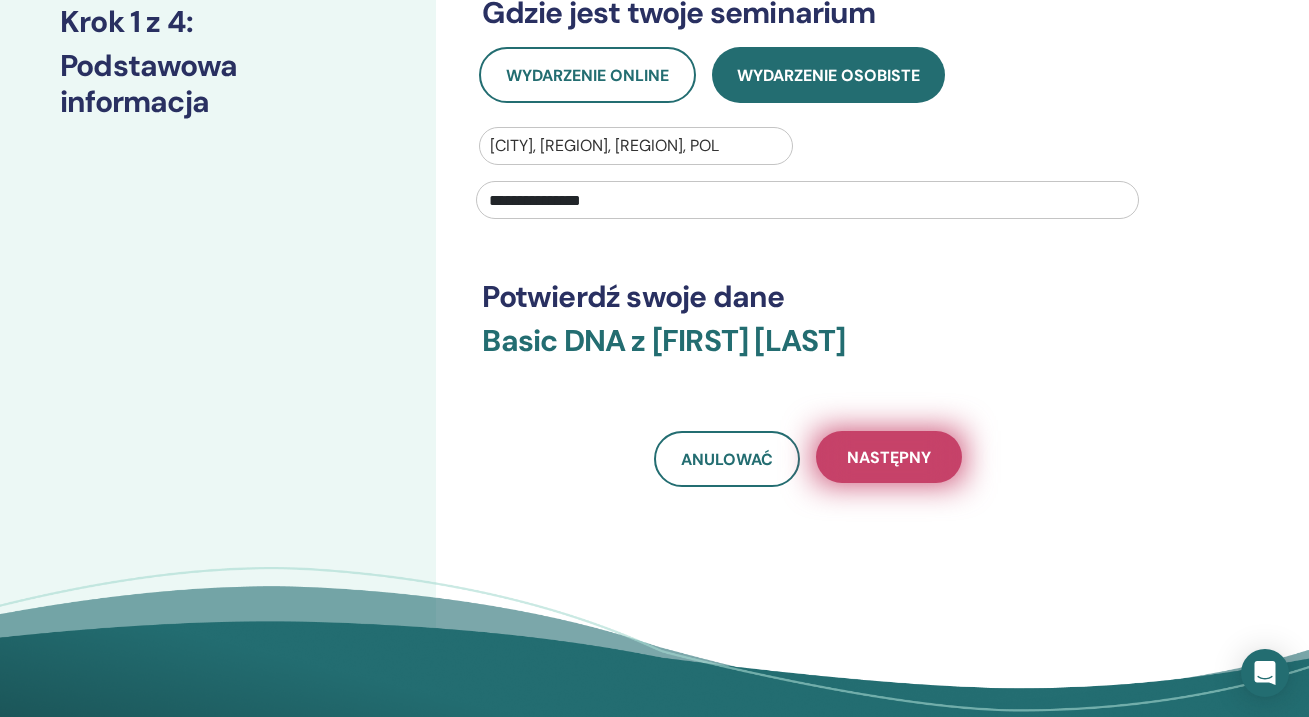 type on "**********" 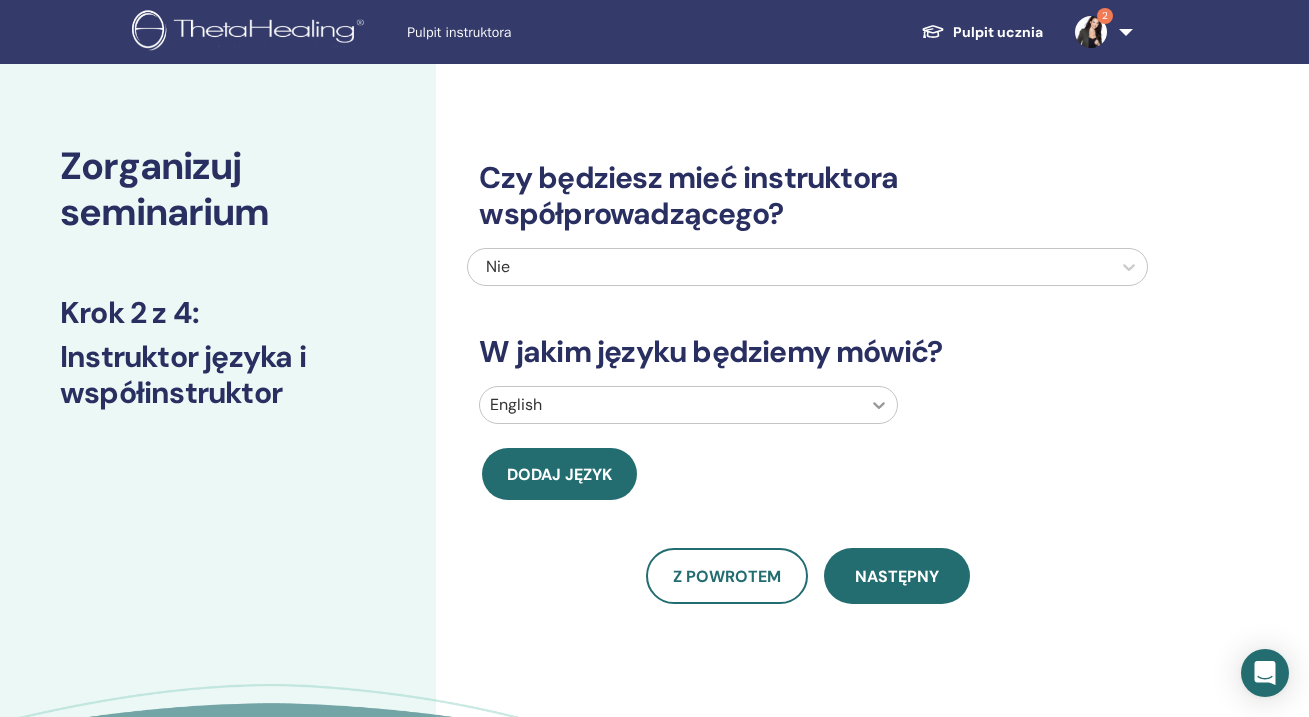 scroll, scrollTop: 0, scrollLeft: 0, axis: both 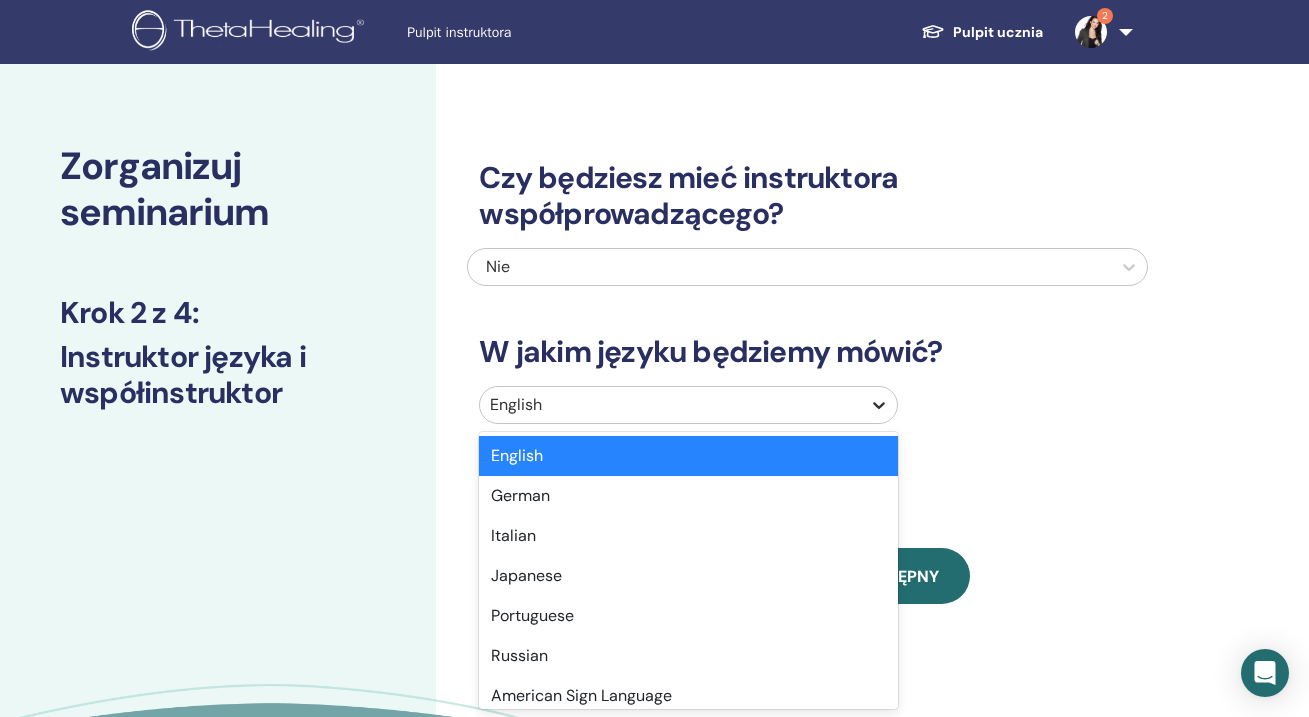 click 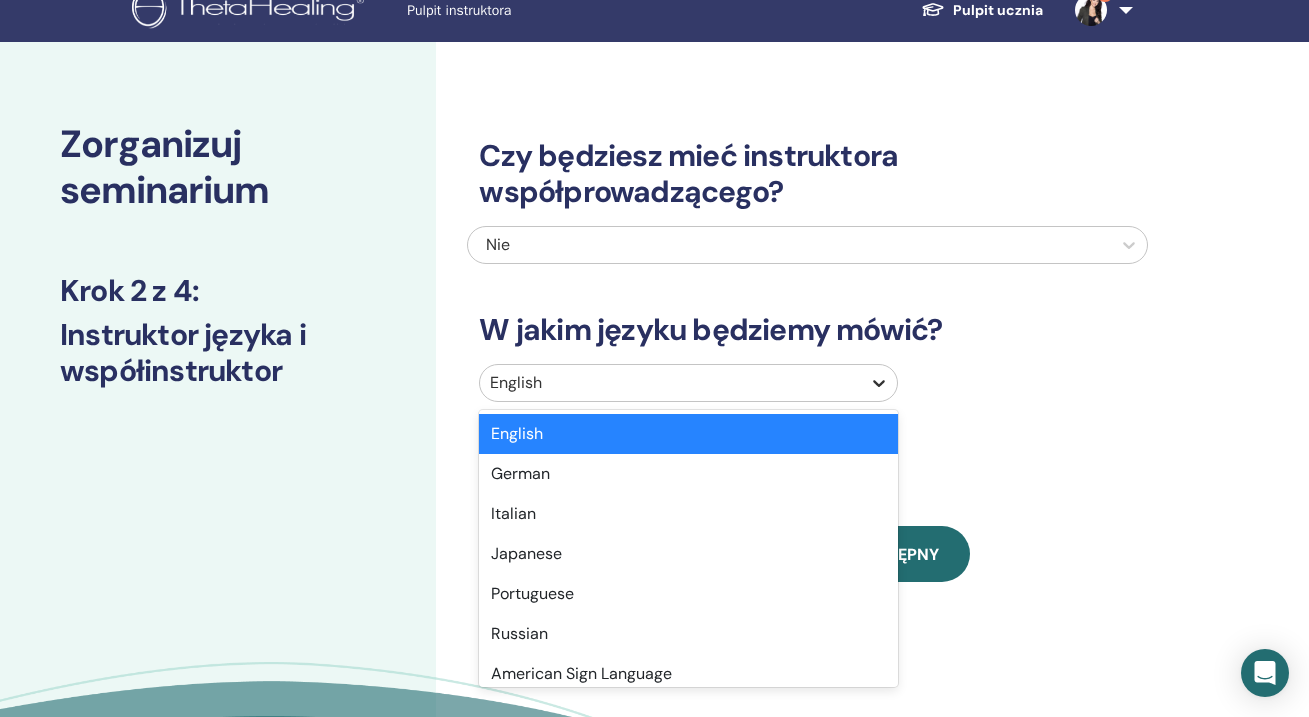 scroll, scrollTop: 23, scrollLeft: 0, axis: vertical 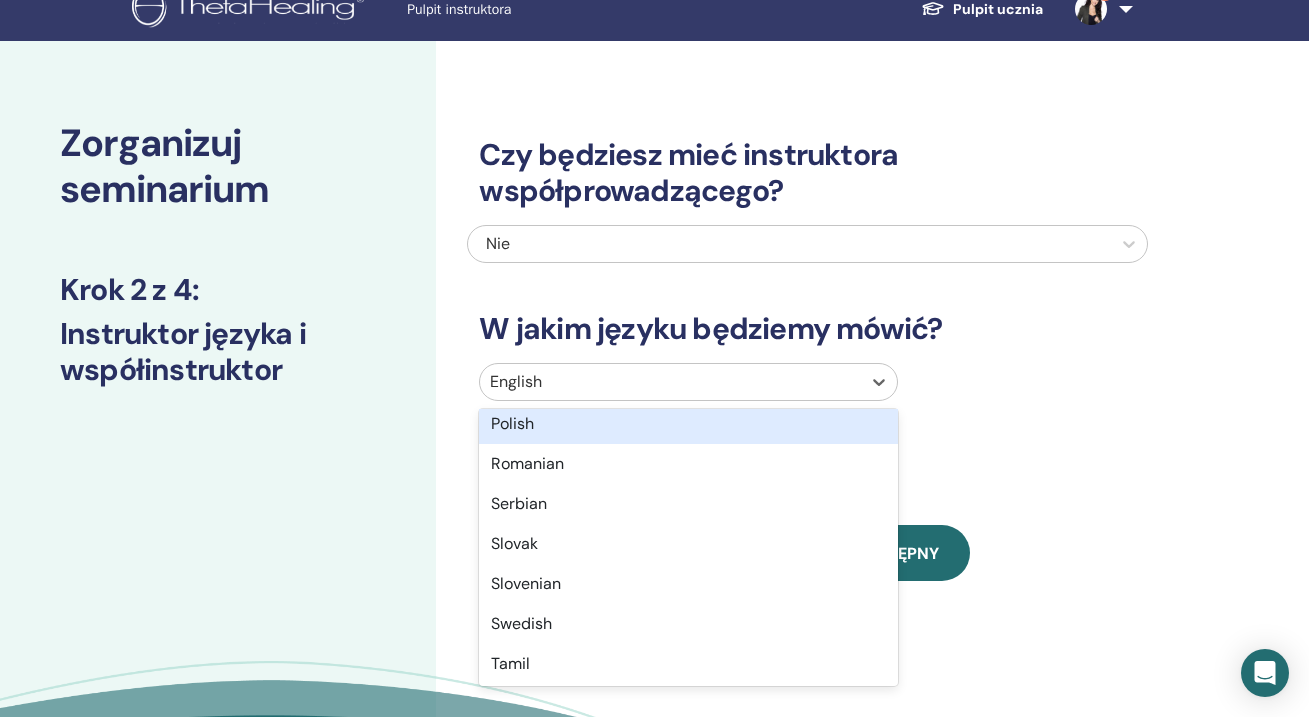 click on "Polish" at bounding box center [688, 424] 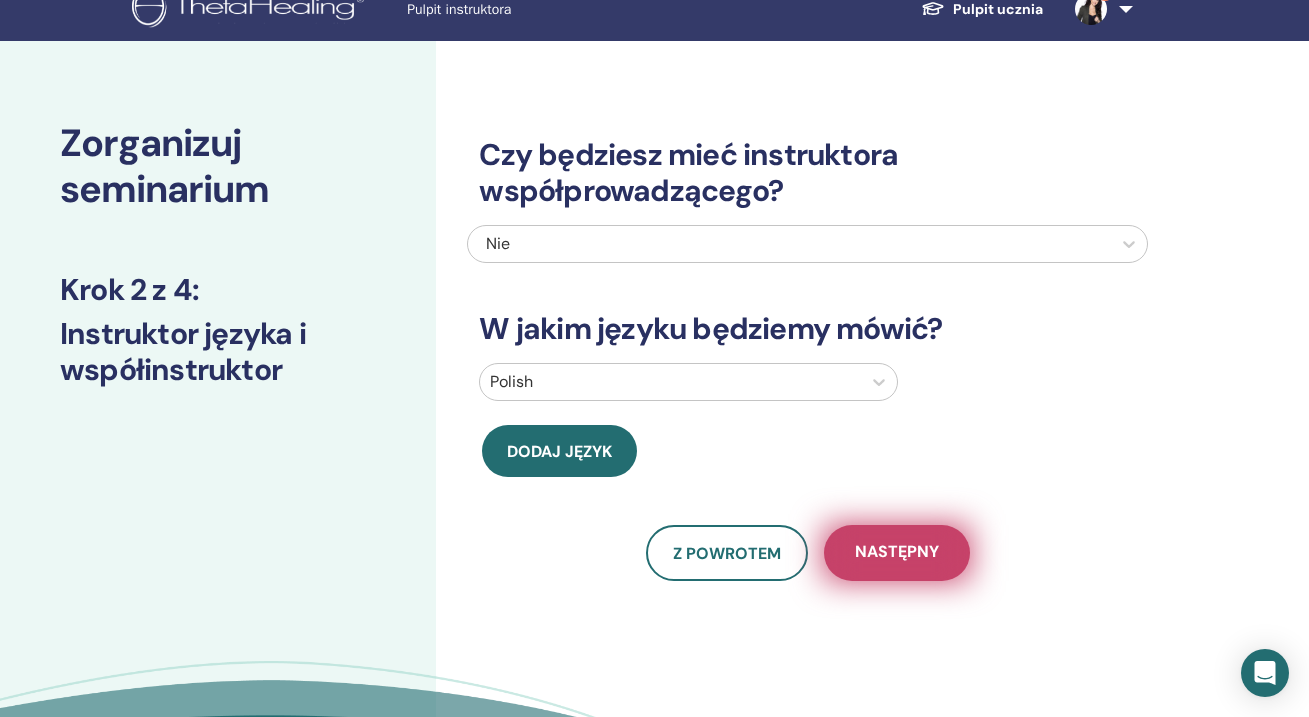 click on "Następny" at bounding box center (897, 553) 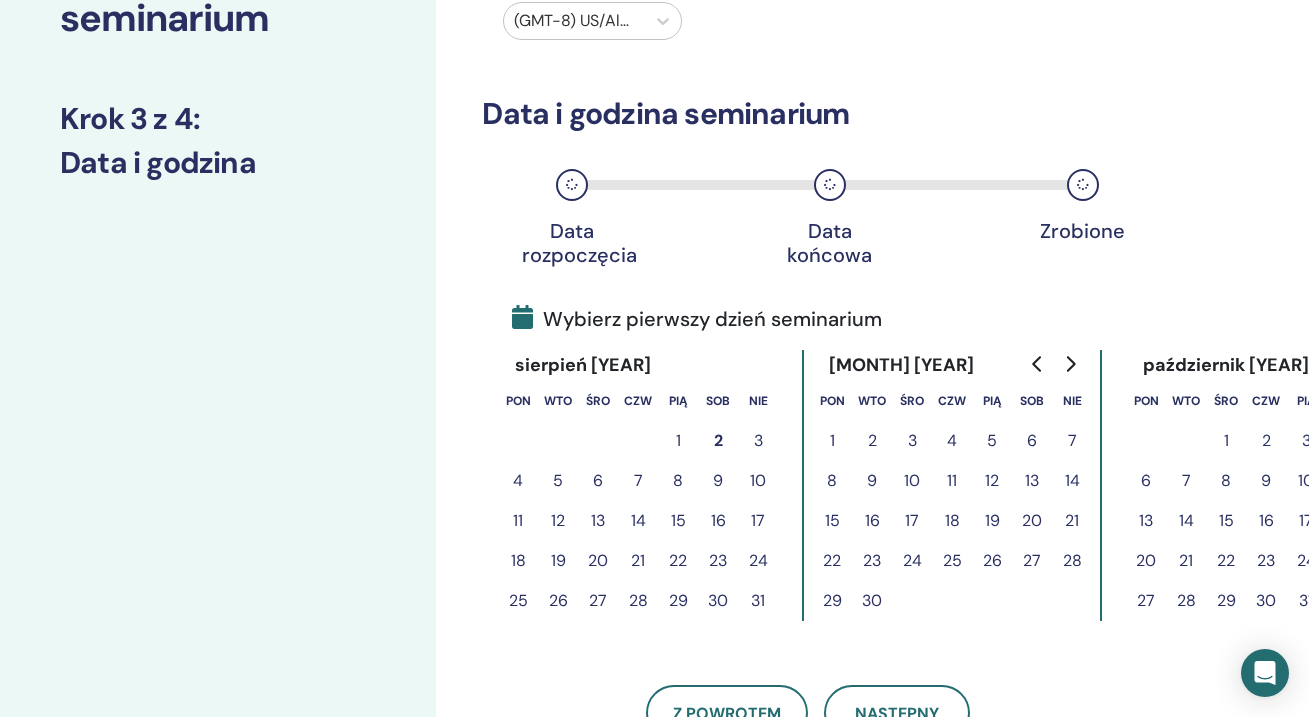 scroll, scrollTop: 204, scrollLeft: 0, axis: vertical 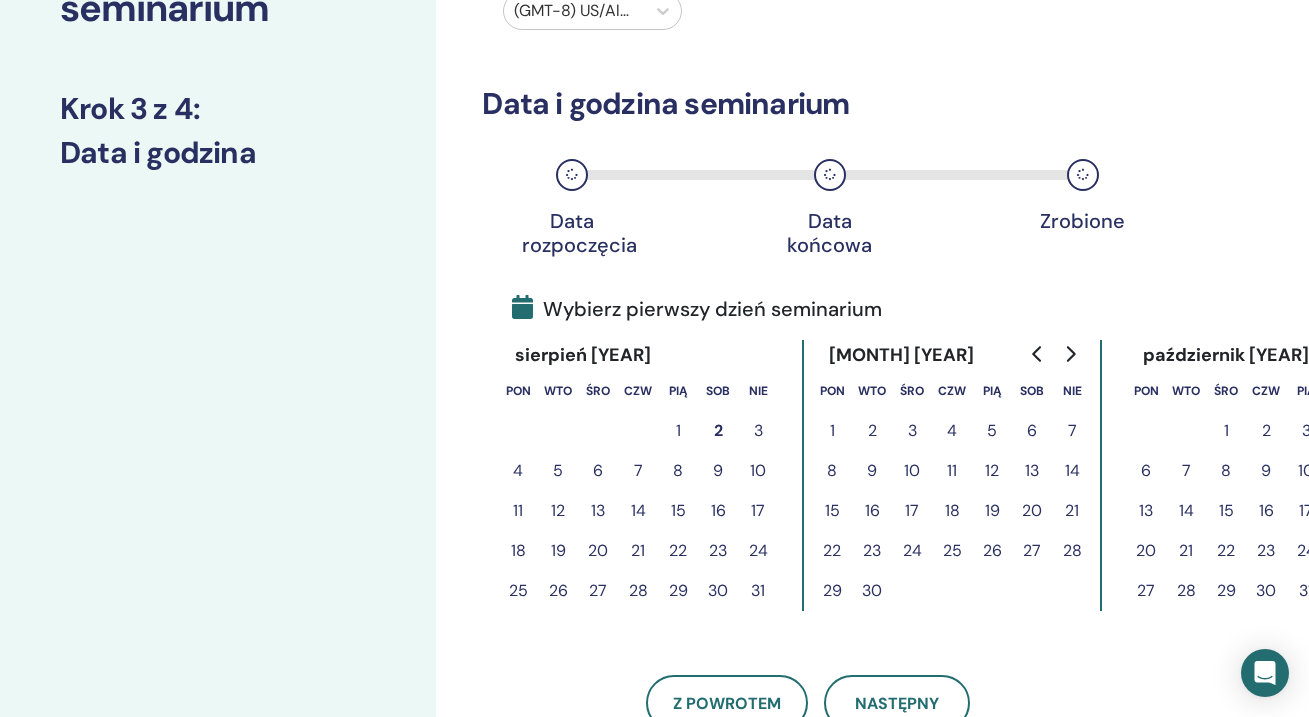 click on "5" at bounding box center (992, 431) 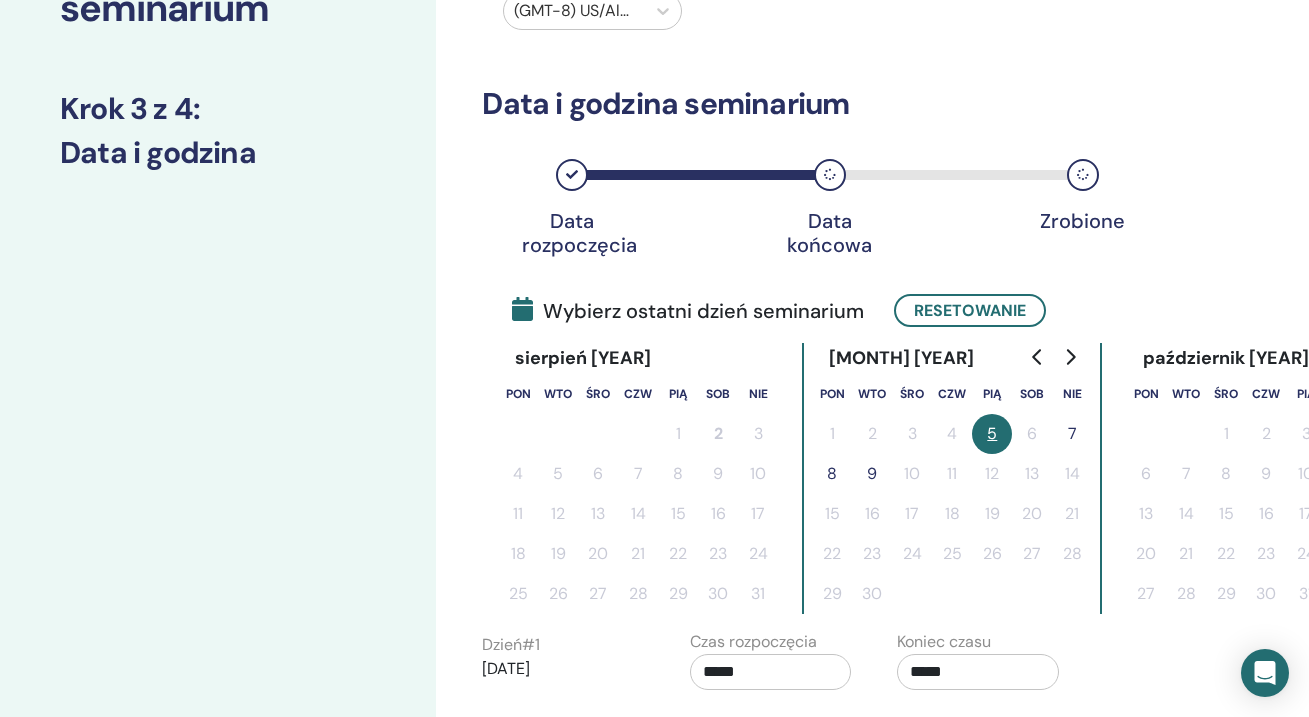 click on "7" at bounding box center (1072, 434) 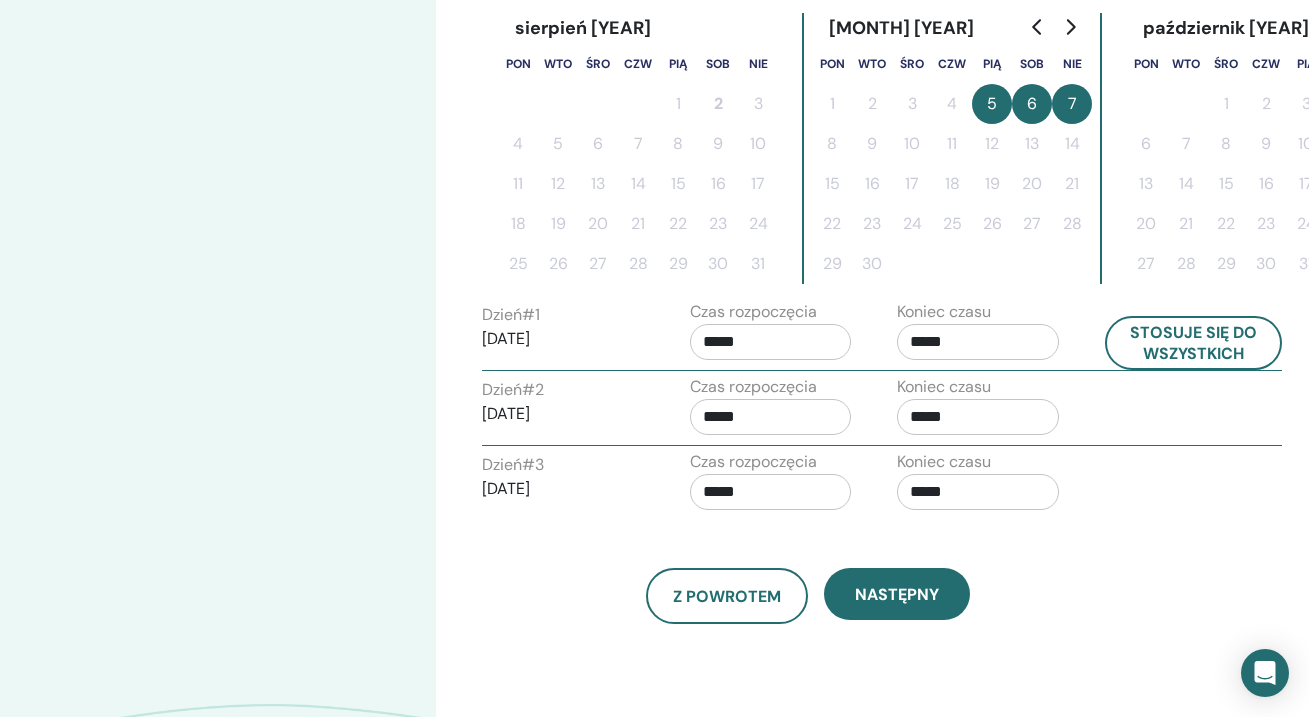 scroll, scrollTop: 562, scrollLeft: 0, axis: vertical 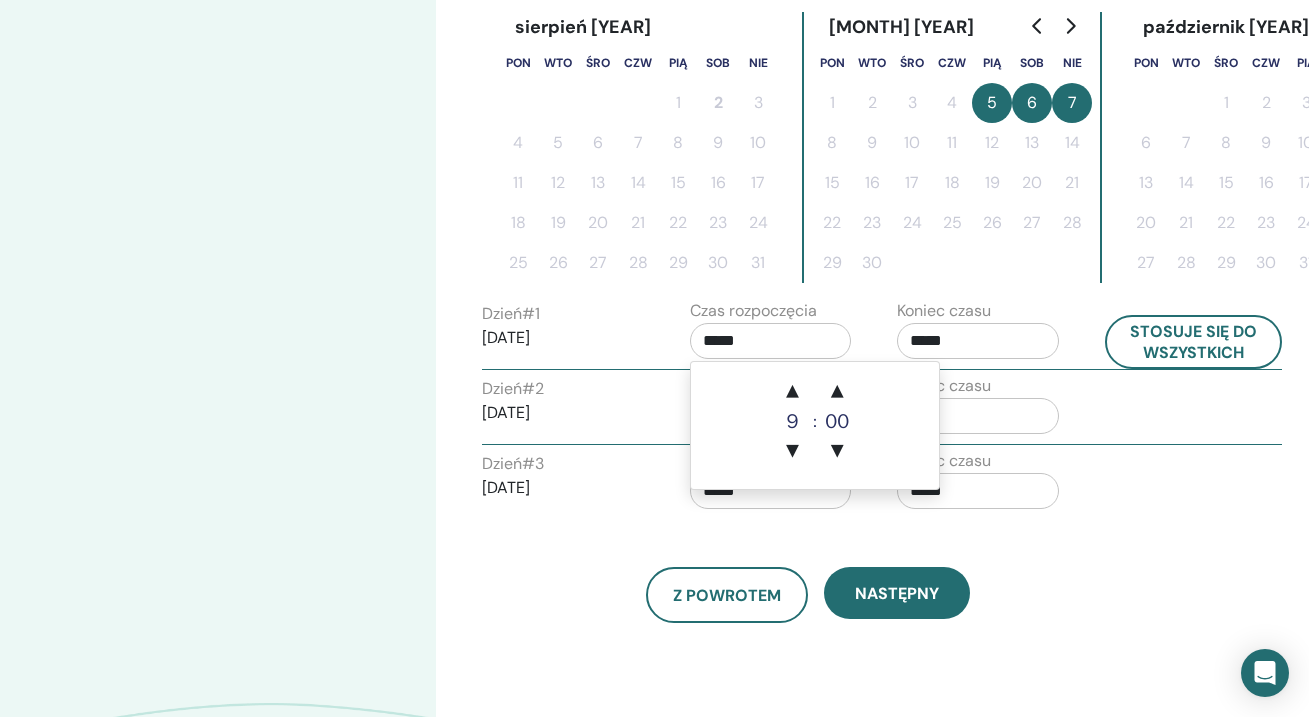 click on "*****" at bounding box center (771, 341) 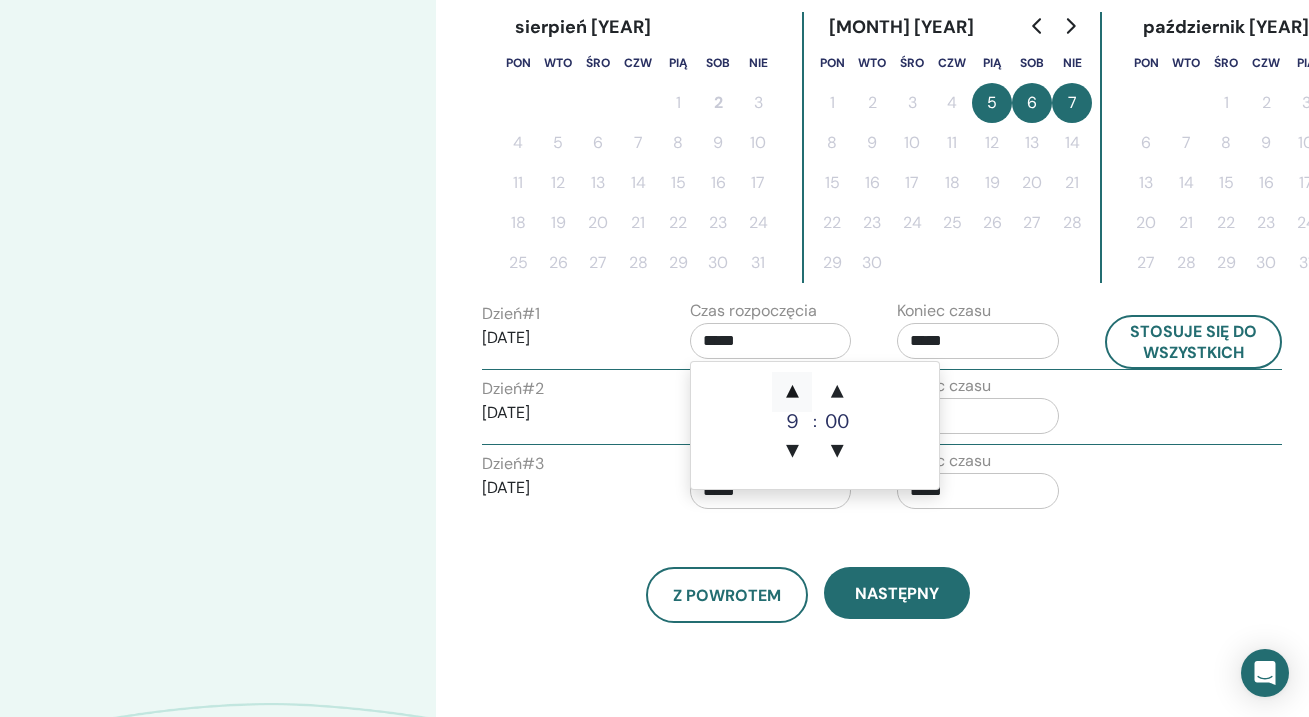 click on "▲" at bounding box center [792, 392] 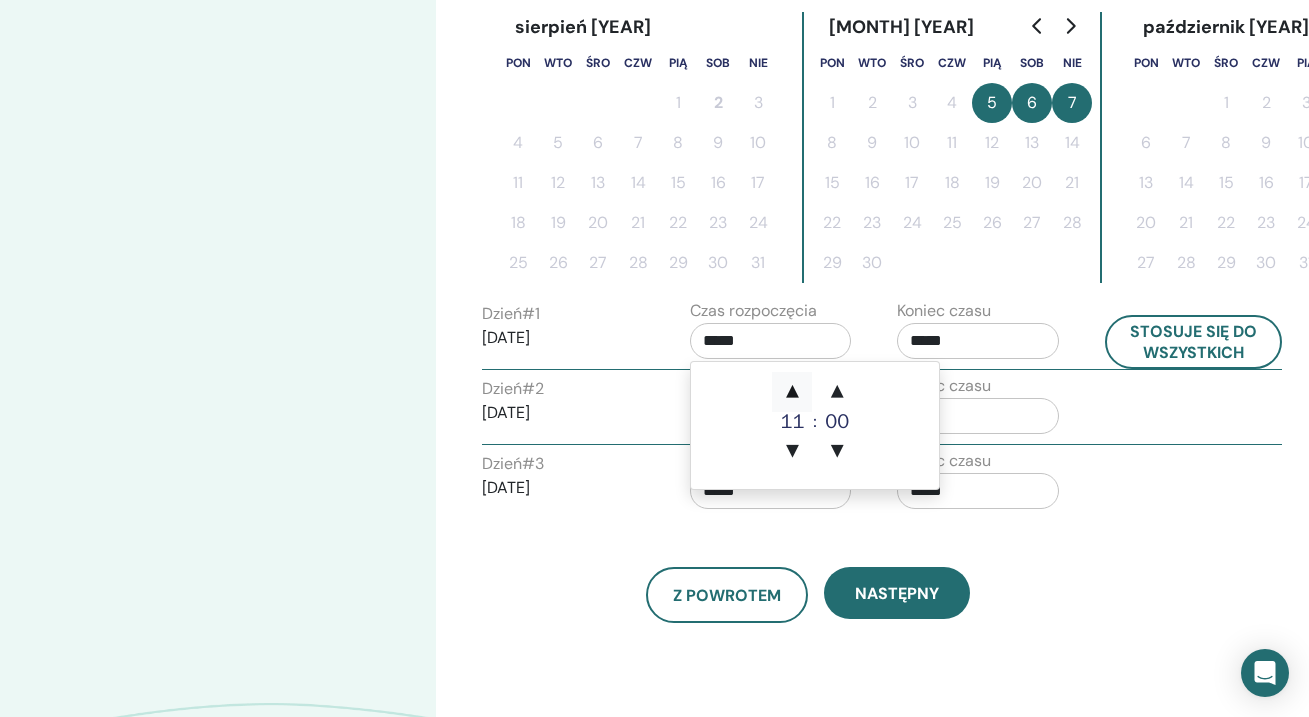 click on "▲" at bounding box center [792, 392] 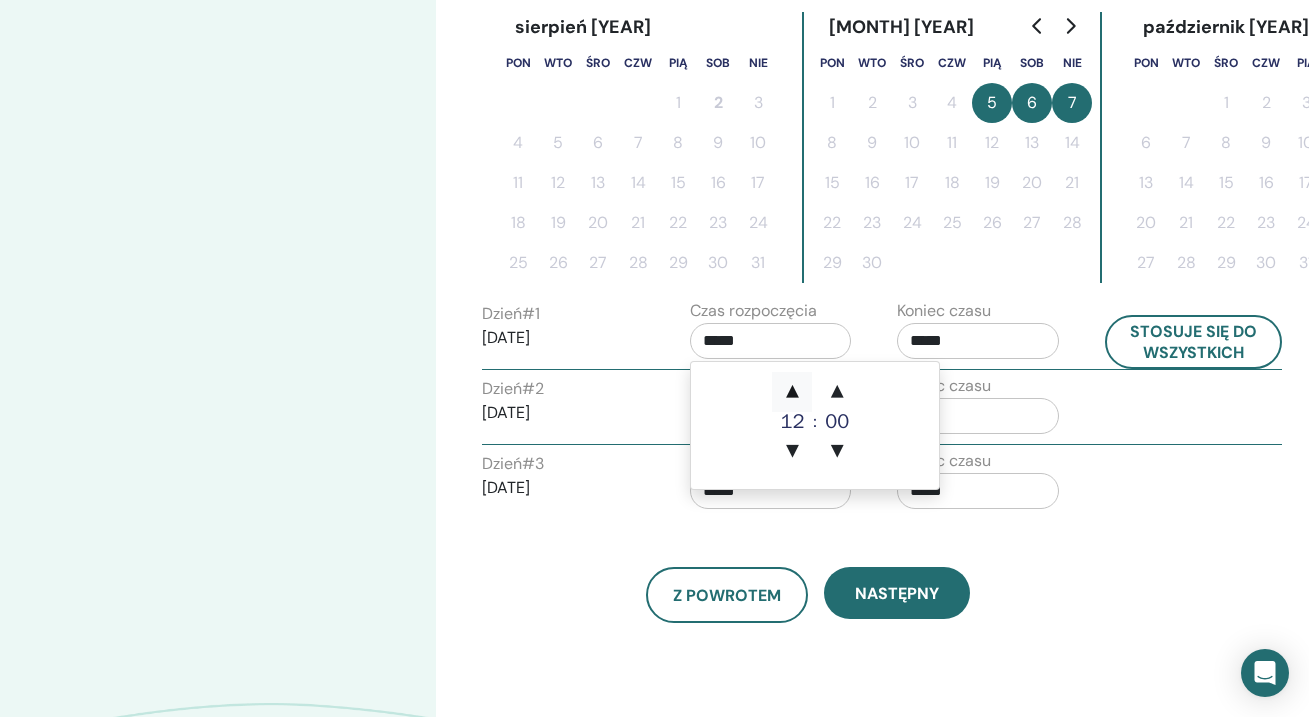 click on "▲" at bounding box center (792, 392) 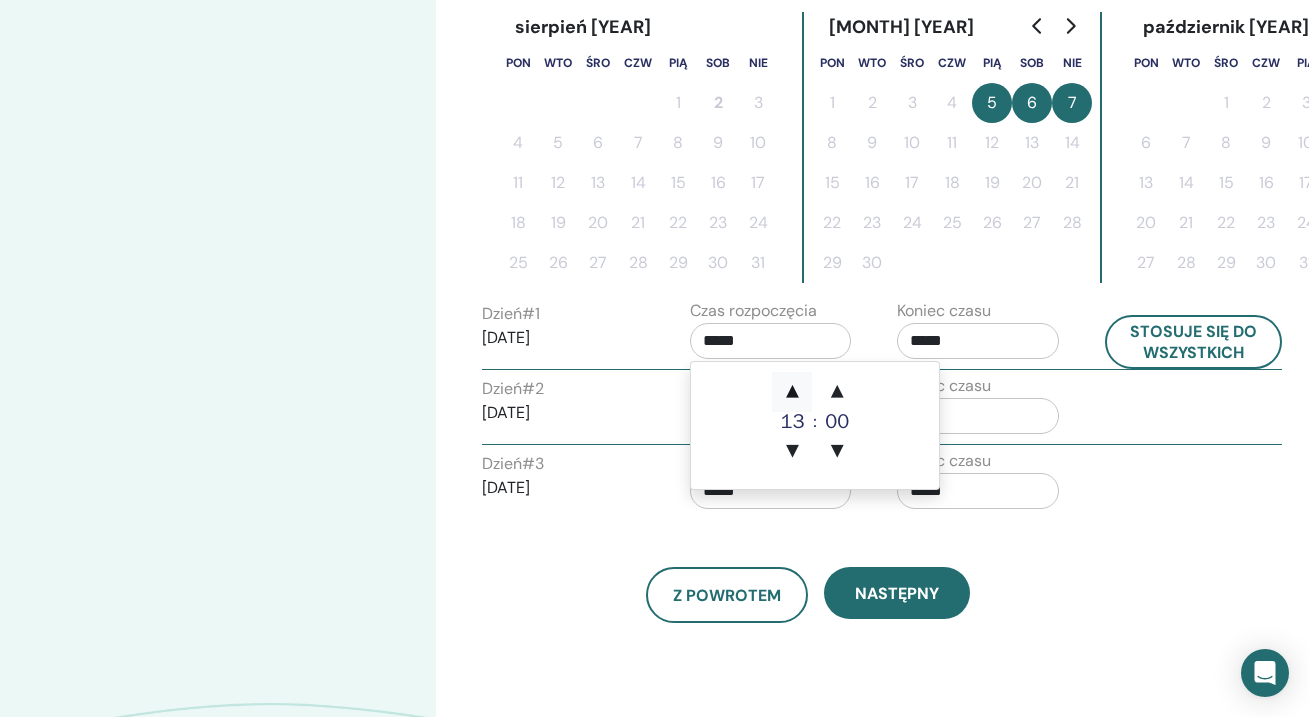 click on "▲" at bounding box center [792, 392] 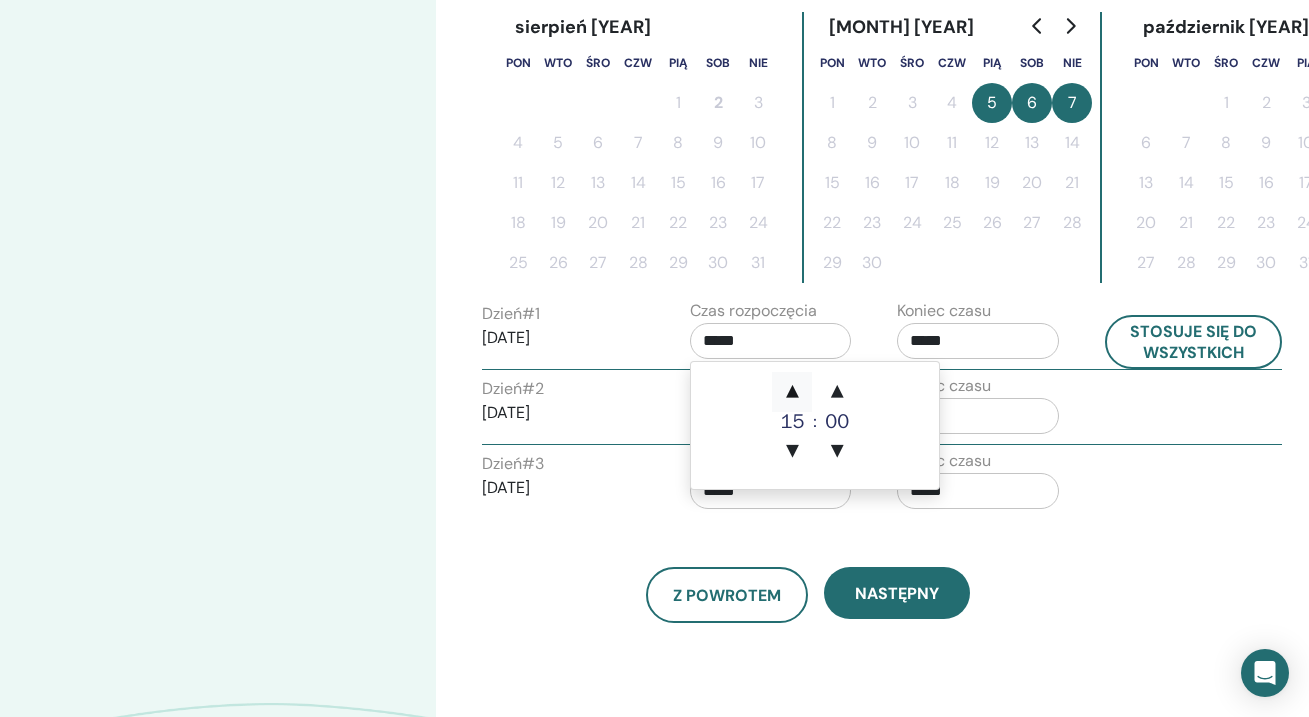 click on "▲" at bounding box center [792, 392] 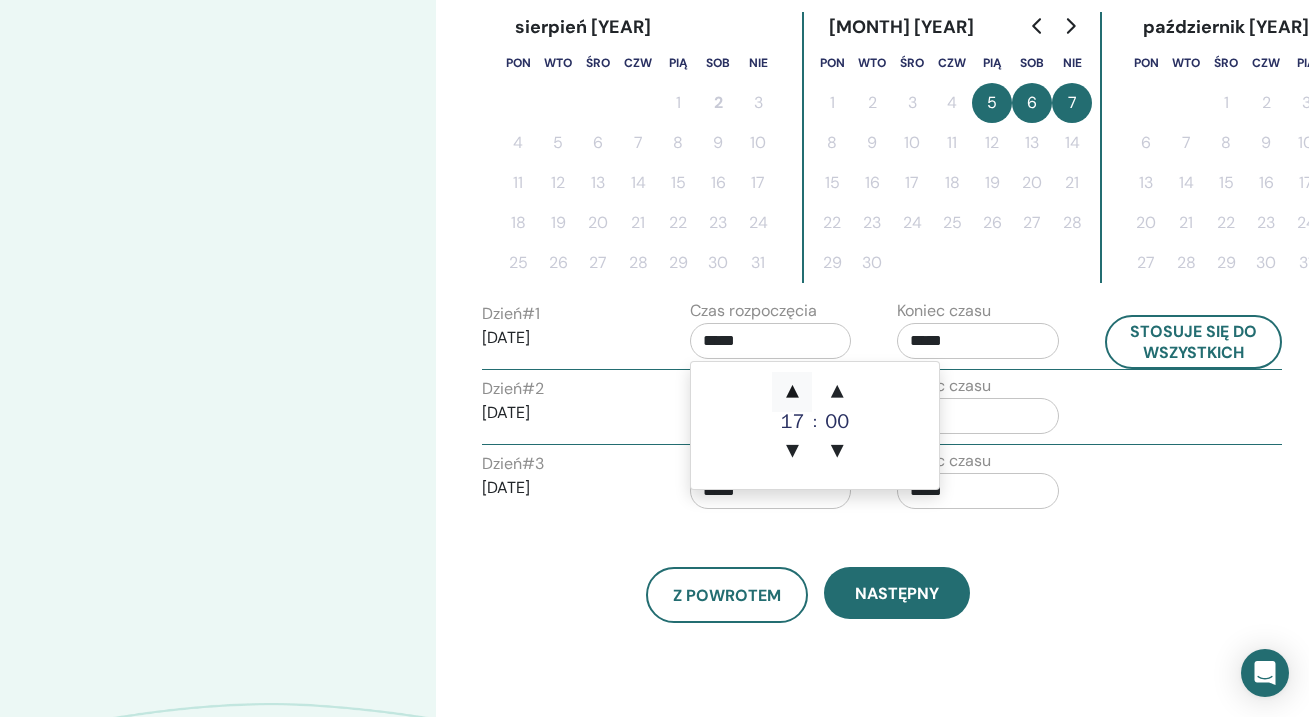 click on "▲" at bounding box center (792, 392) 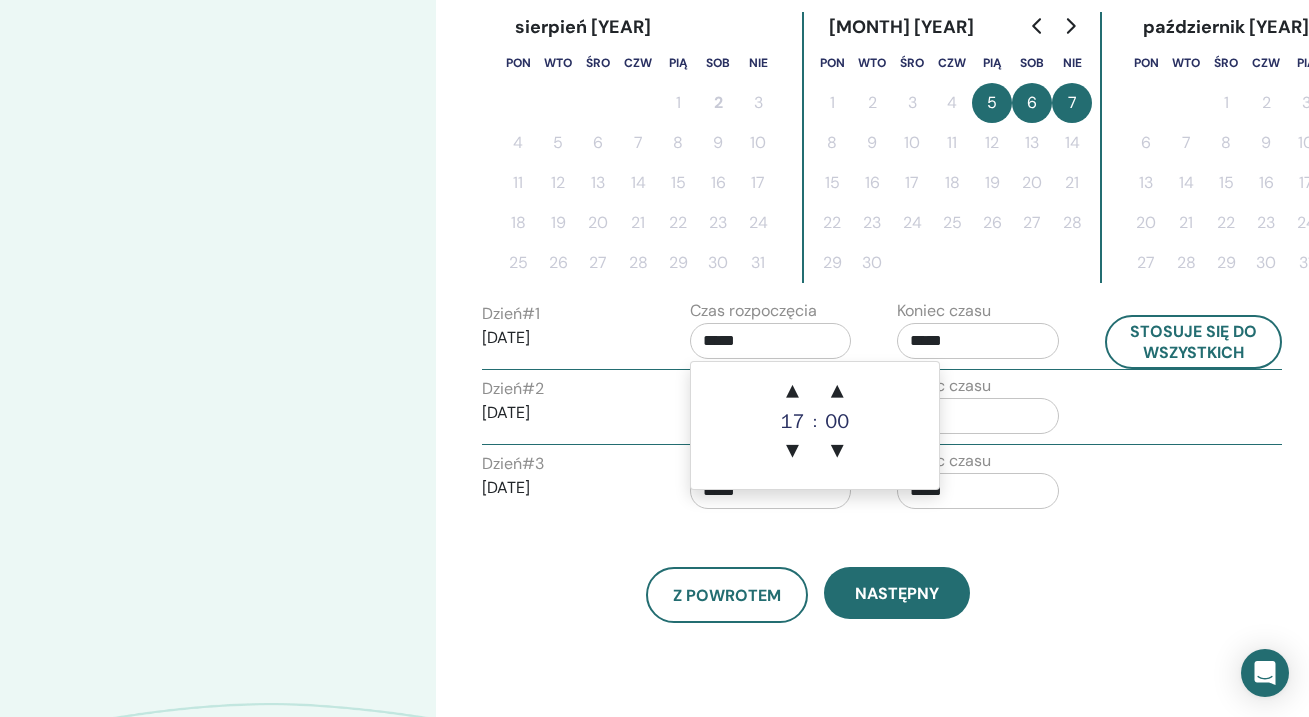 click on "*****" at bounding box center [978, 341] 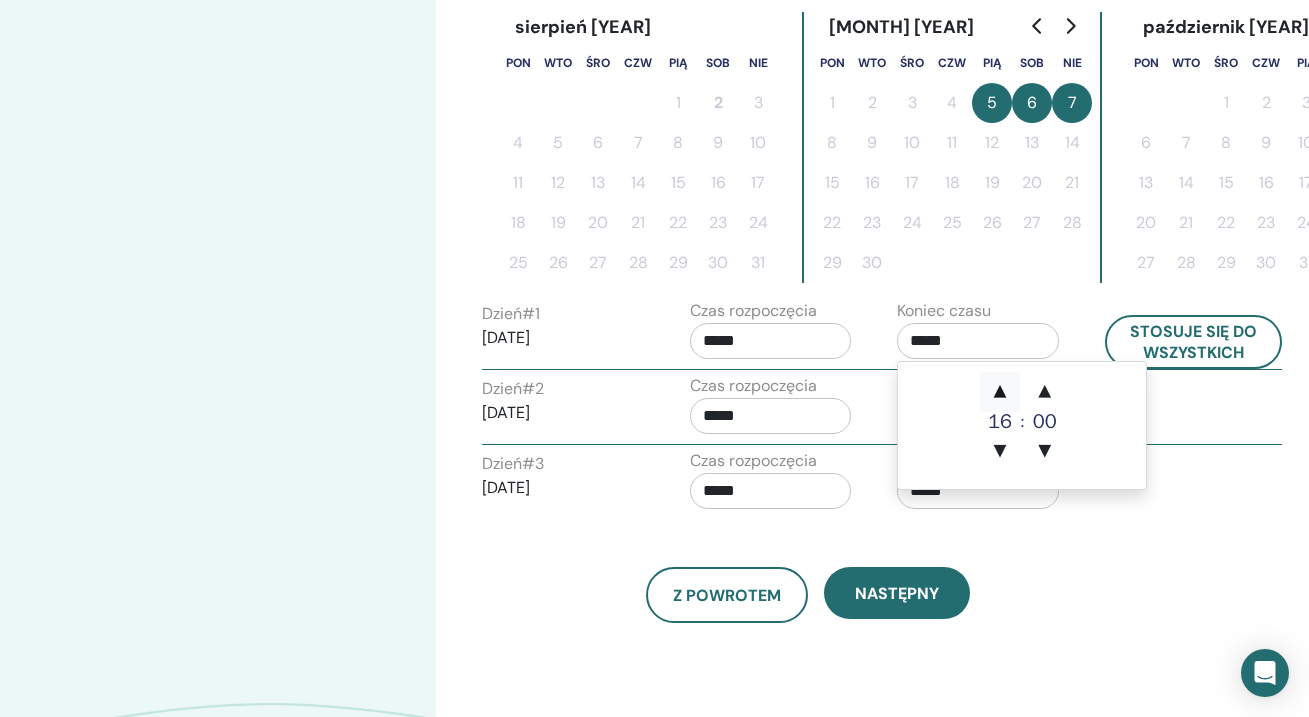 click on "▲" at bounding box center (1000, 392) 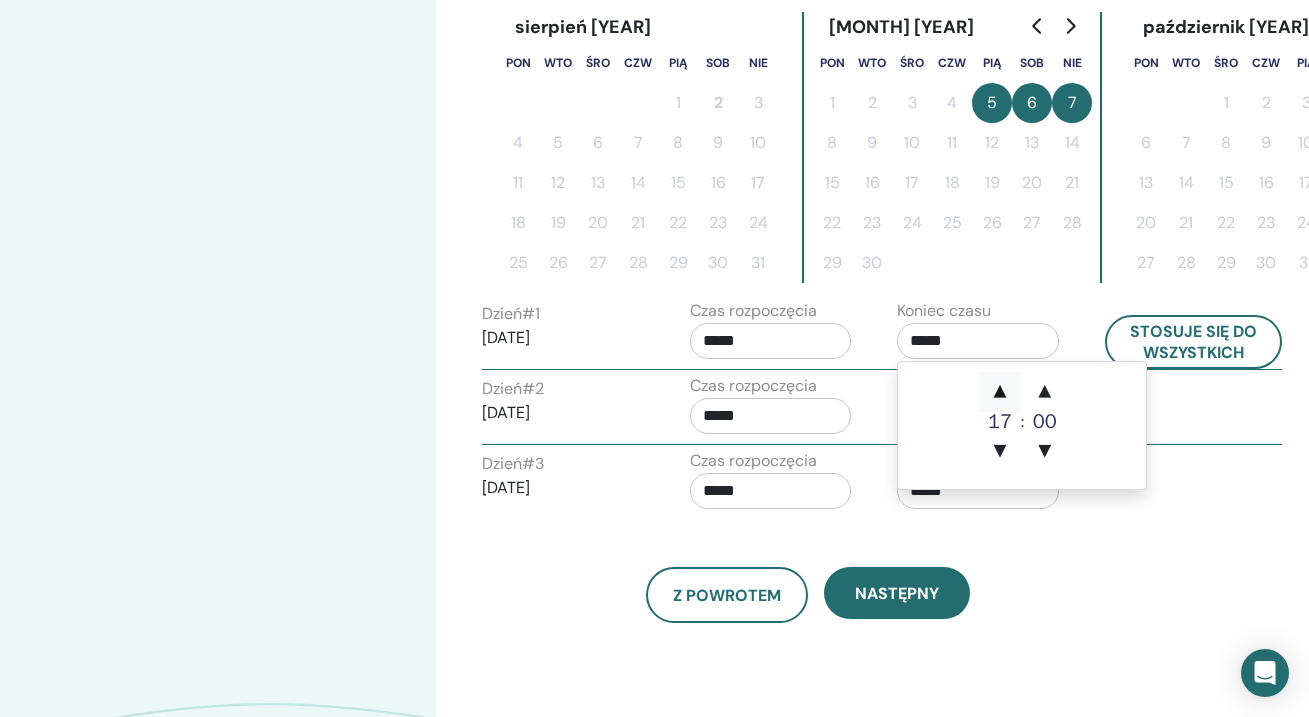 click on "▲" at bounding box center (1000, 392) 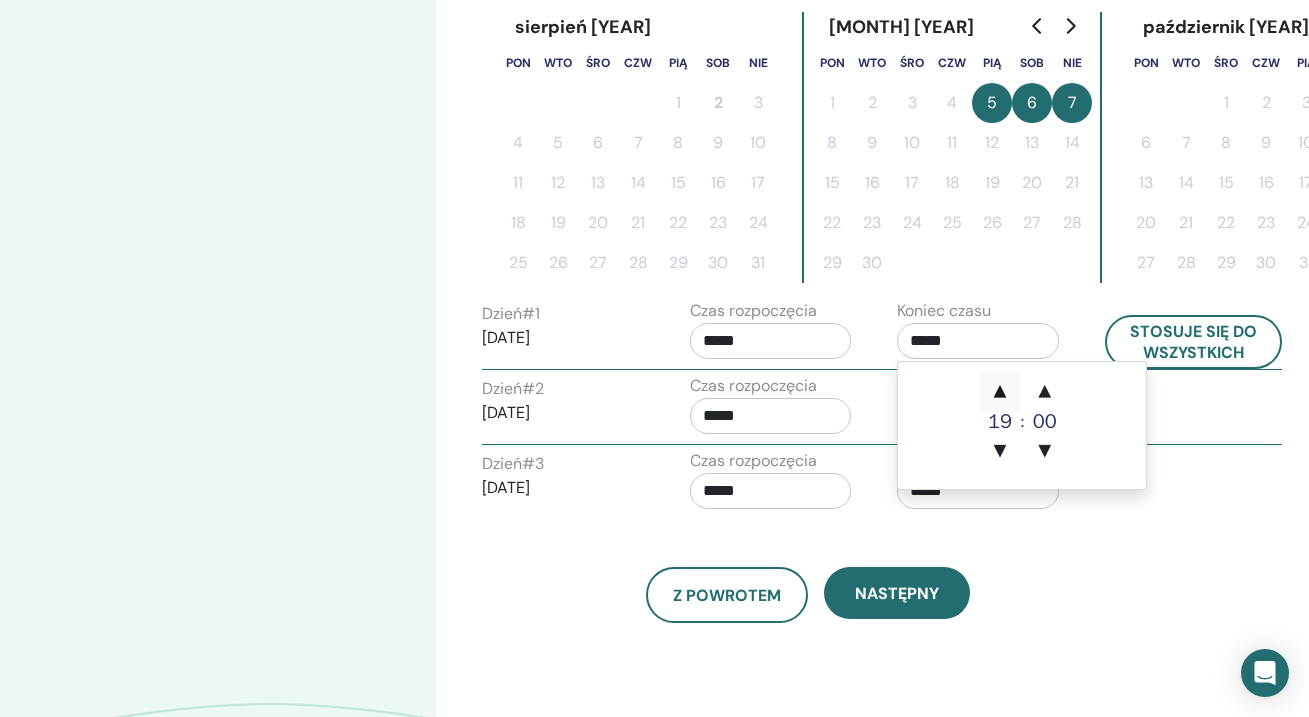 click on "▲" at bounding box center (1000, 392) 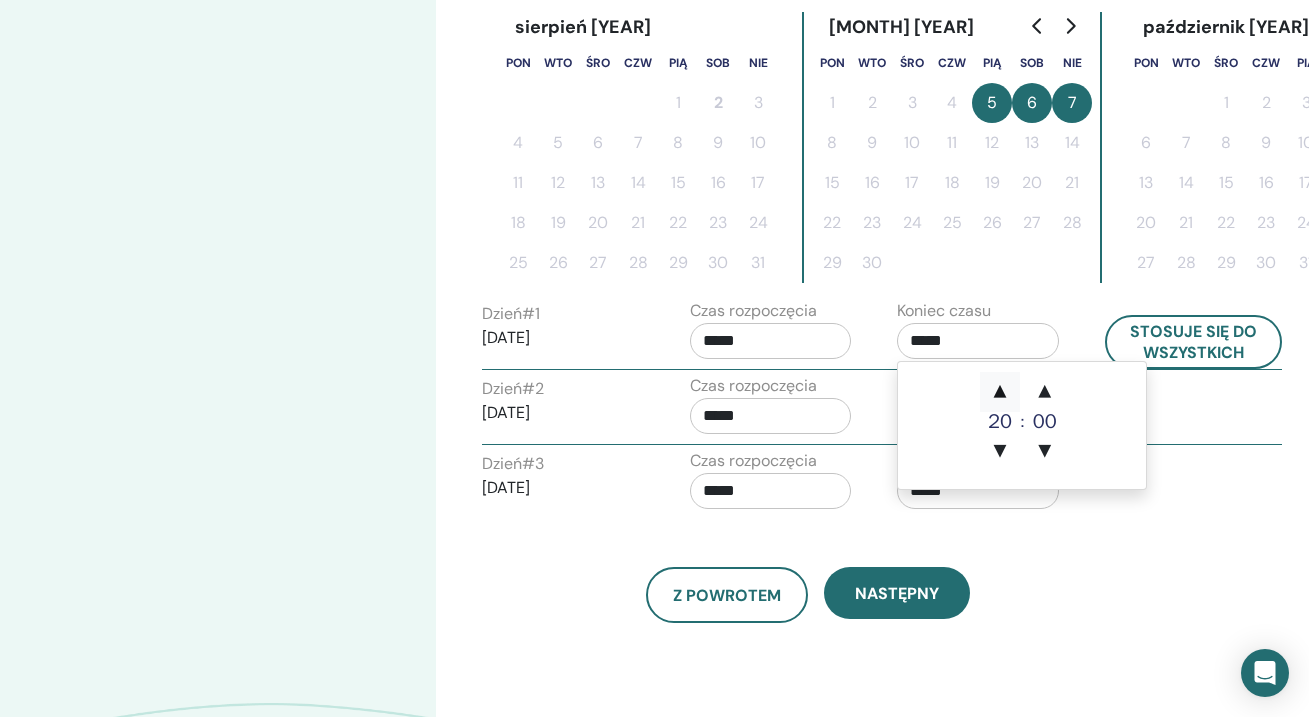 click on "▲" at bounding box center (1000, 392) 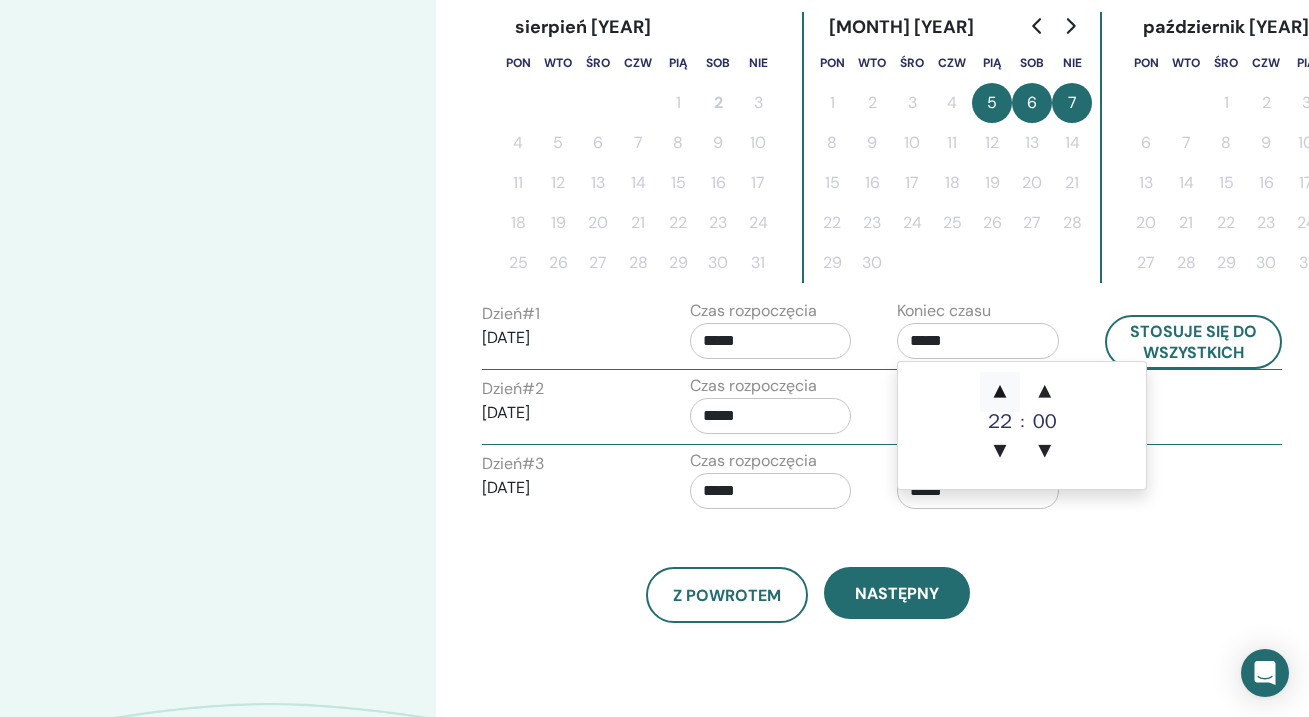 click on "▲" at bounding box center [1000, 392] 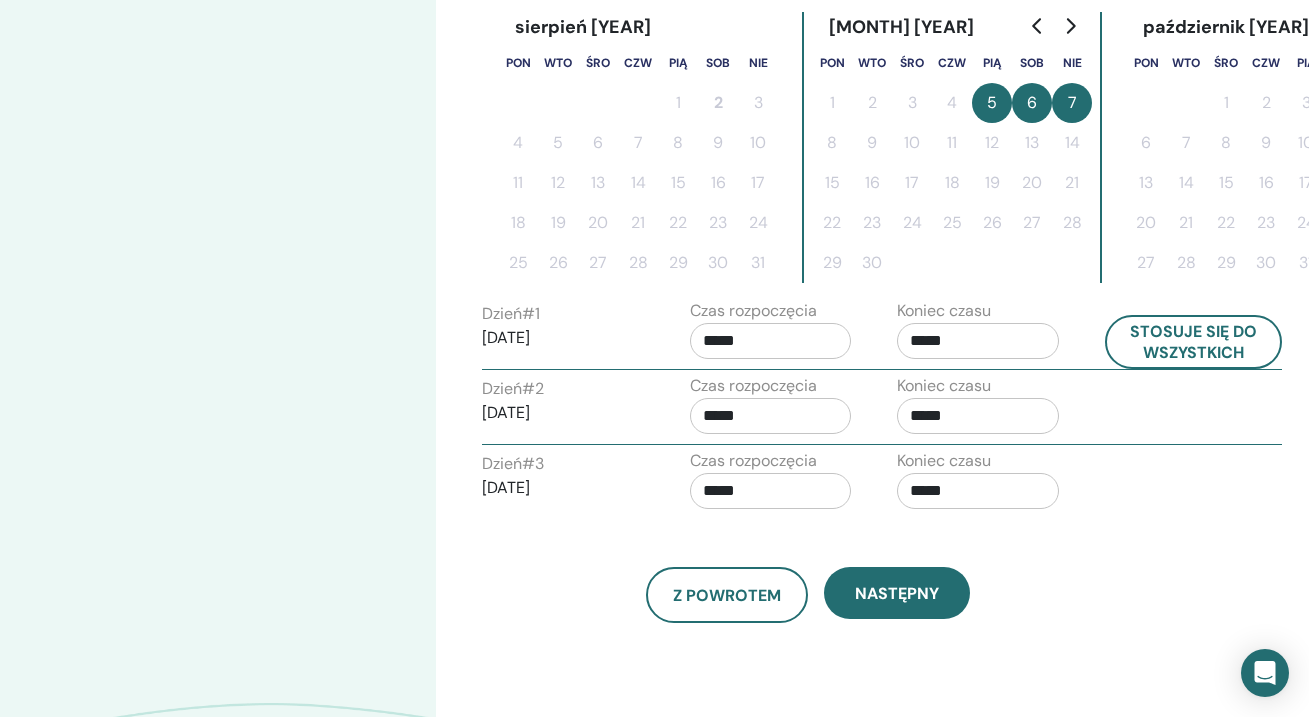 click on "Strefa czasowa Strefa czasowa (GMT-8) US/Alaska Data i godzina seminarium Data rozpoczęcia Data końcowa Zrobione Konfiguracja harmonogramu została ukończona Resetowanie sierpień 2025 pon wto śro czw pią sob nie 1 2 3 4 5 6 7 8 9 10 11 12 13 14 15 16 17 18 19 20 21 22 23 24 25 26 27 28 29 30 31 wrzesień 2025 pon wto śro czw pią sob nie 1 2 3 4 5 6 7 8 9 10 11 12 13 14 15 16 17 18 19 20 21 22 23 24 25 26 27 28 29 30 październik 2025 pon wto śro czw pią sob nie 1 2 3 4 5 6 7 8 9 10 11 12 13 14 15 16 17 18 19 20 21 22 23 24 25 26 27 28 29 30 31 Dzień  # 1 2025/09/05 Czas rozpoczęcia ***** Koniec czasu ***** Stosuje się do wszystkich Dzień  # 2 2025/09/06 Czas rozpoczęcia ***** Koniec czasu ***** Dzień  # 3 2025/09/07 Czas rozpoczęcia ***** Koniec czasu ***** Z powrotem Następny" at bounding box center [872, 202] 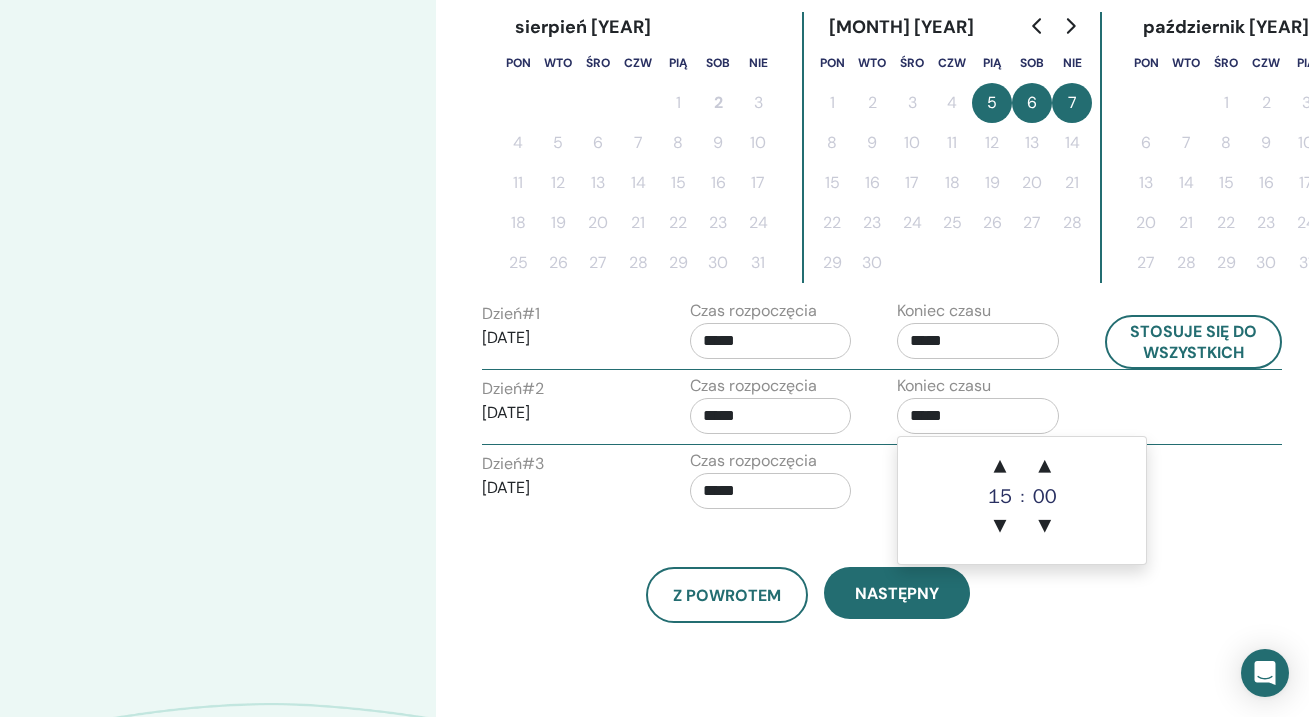 click on "*****" at bounding box center (978, 416) 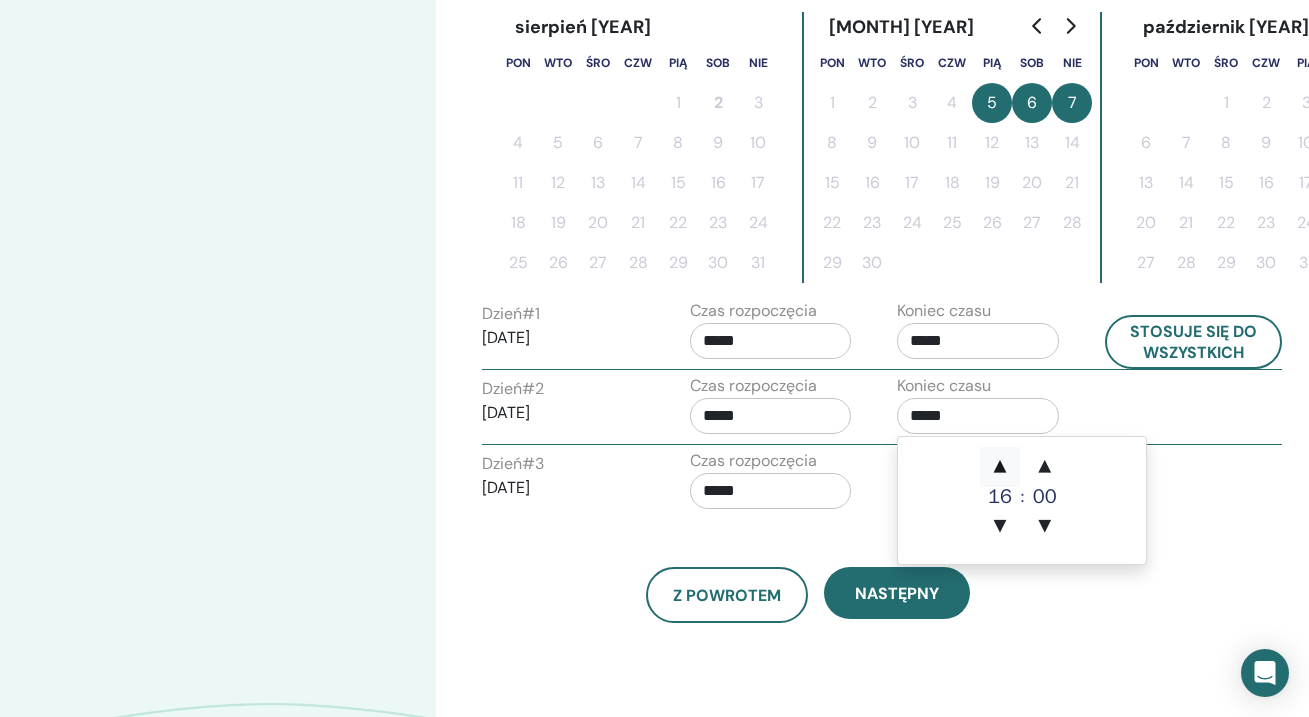 click on "▲" at bounding box center (1000, 467) 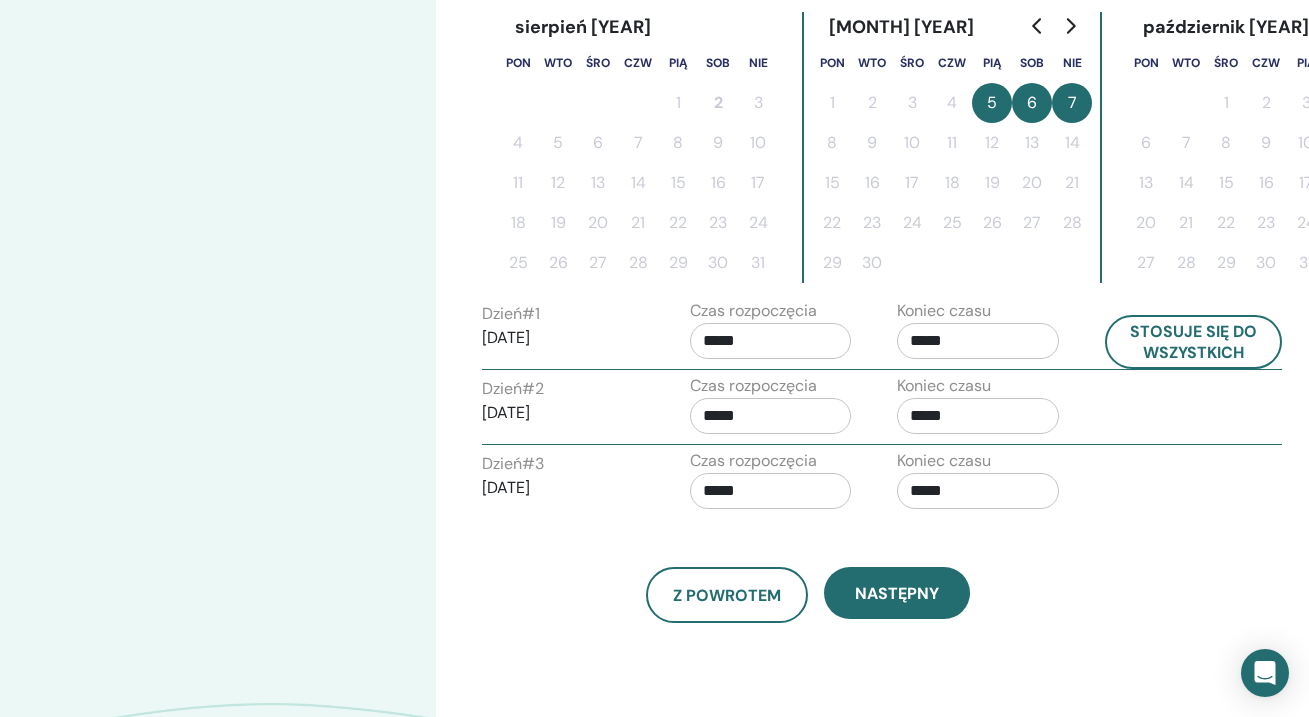 click on "Z powrotem Następny" at bounding box center [807, 595] 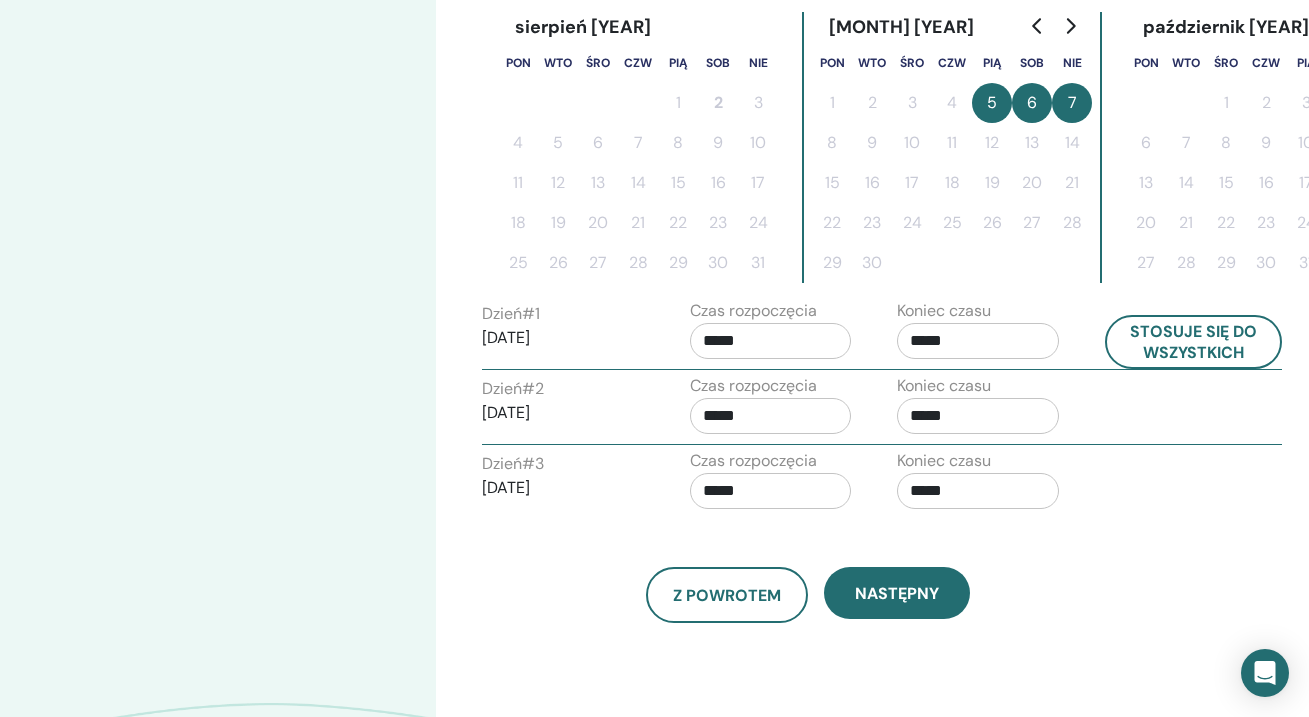 click on "*****" at bounding box center (978, 491) 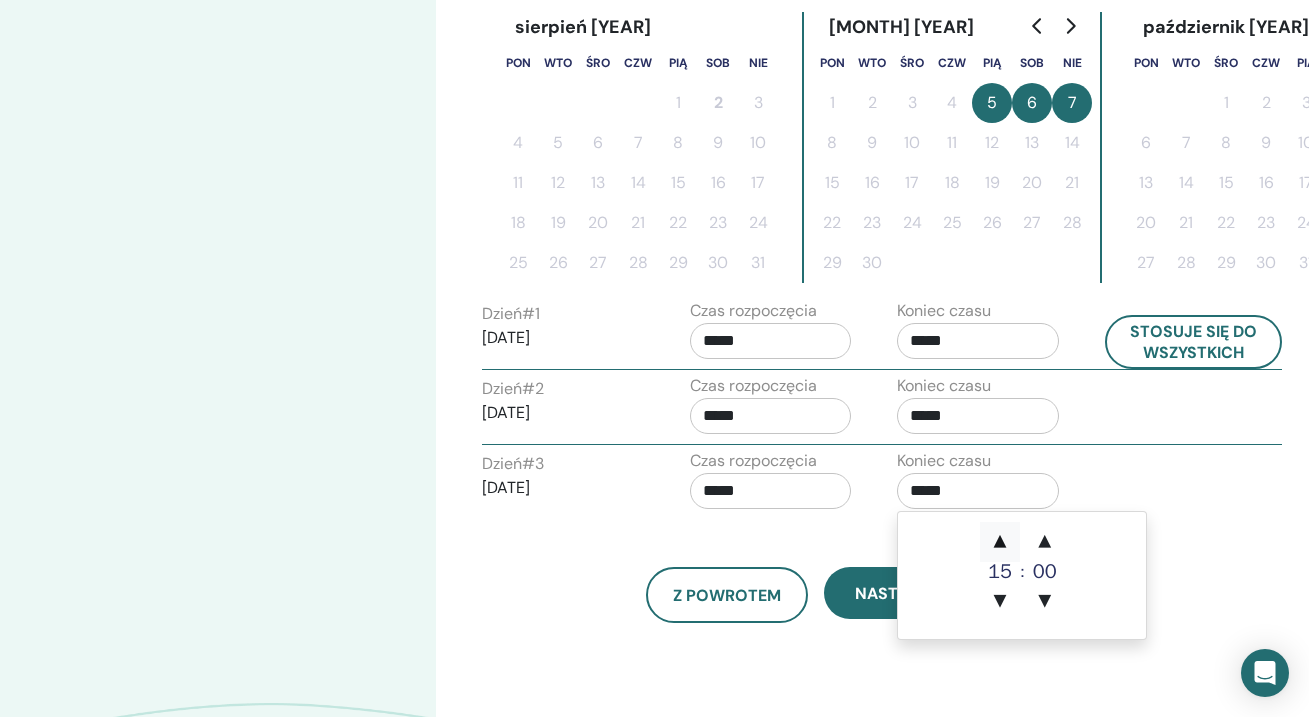 click on "▲" at bounding box center (1000, 542) 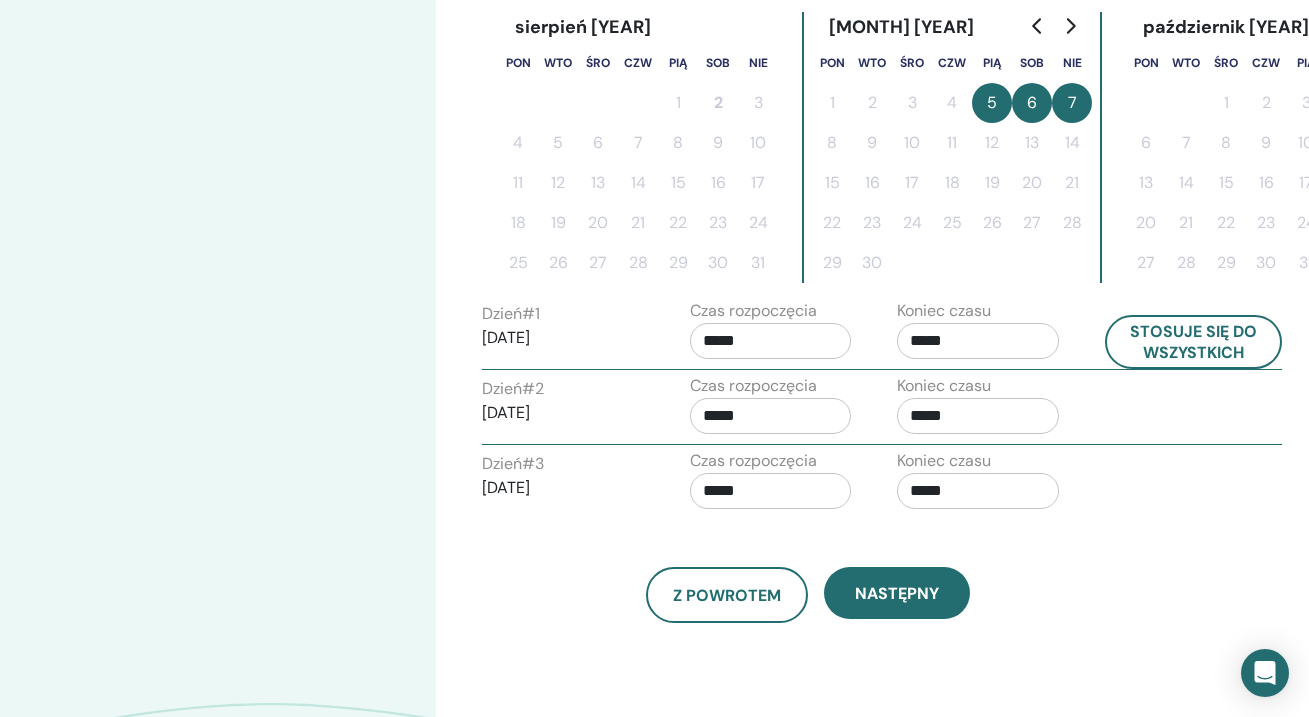 click on "Dzień  # 3 2025/09/07 Czas rozpoczęcia ***** Koniec czasu *****" at bounding box center (882, 484) 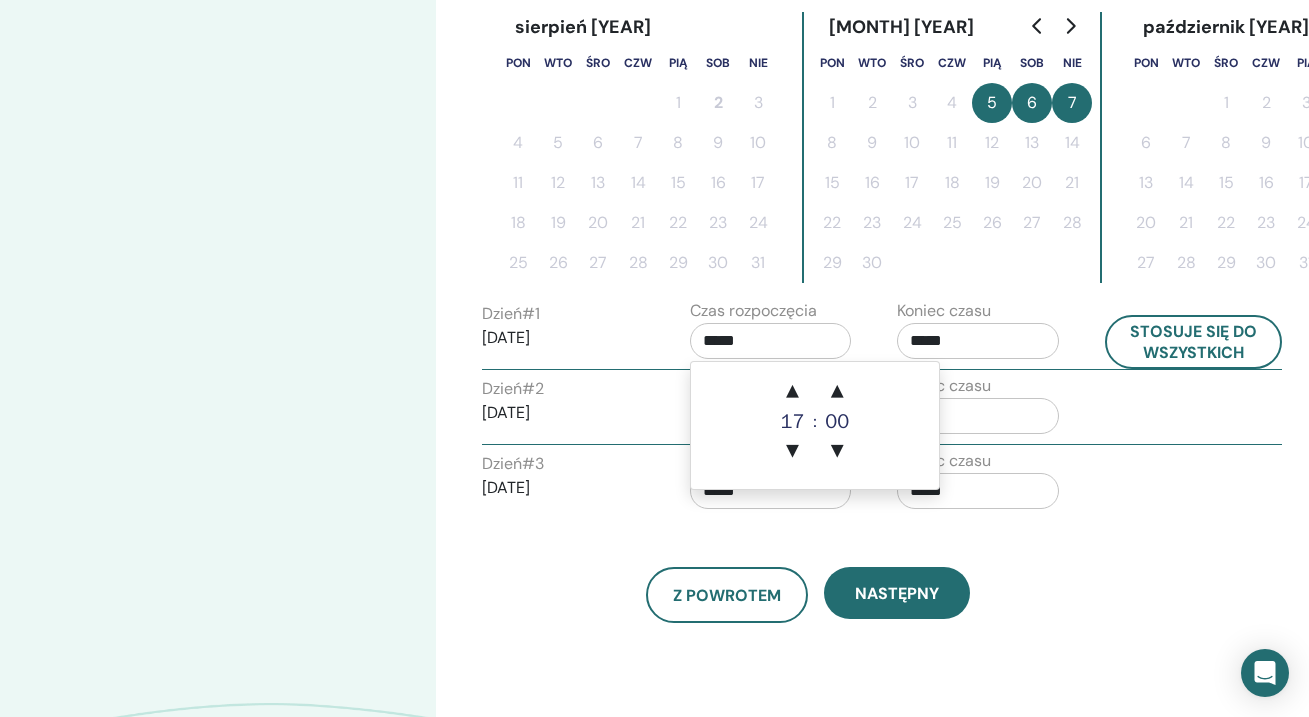 click on "*****" at bounding box center [771, 341] 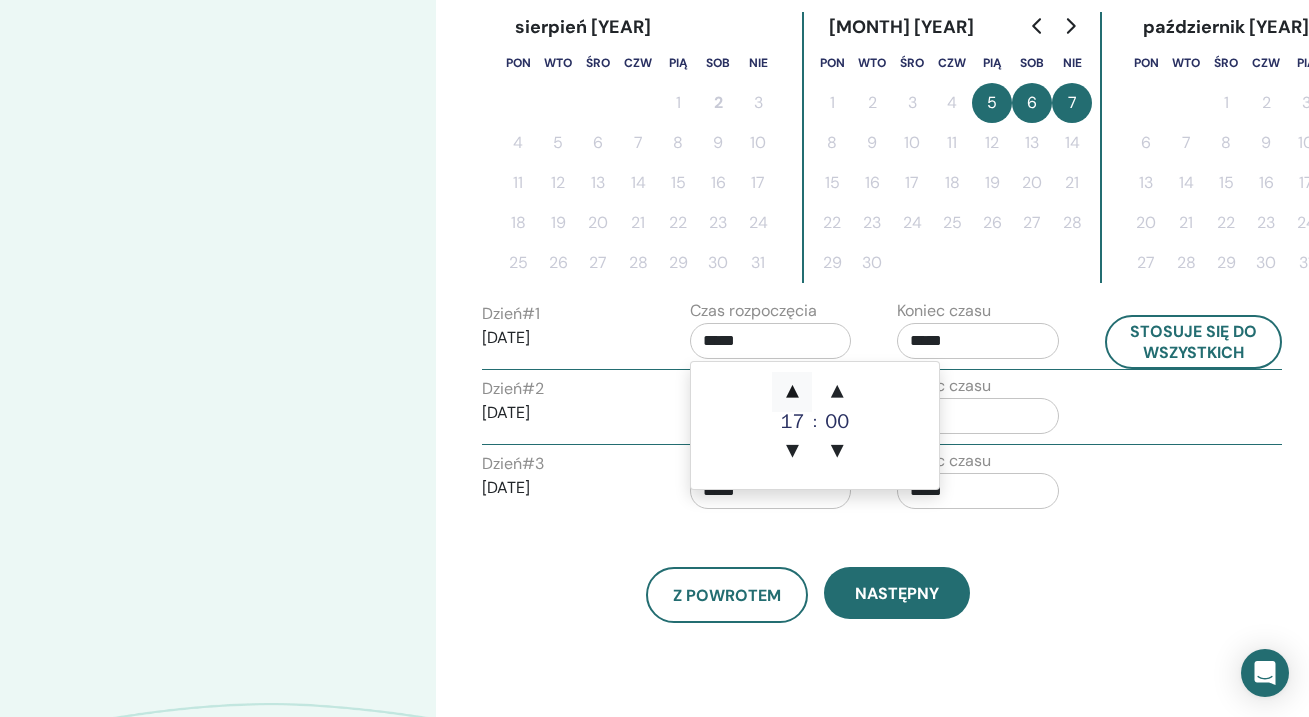 click on "▲" at bounding box center [792, 392] 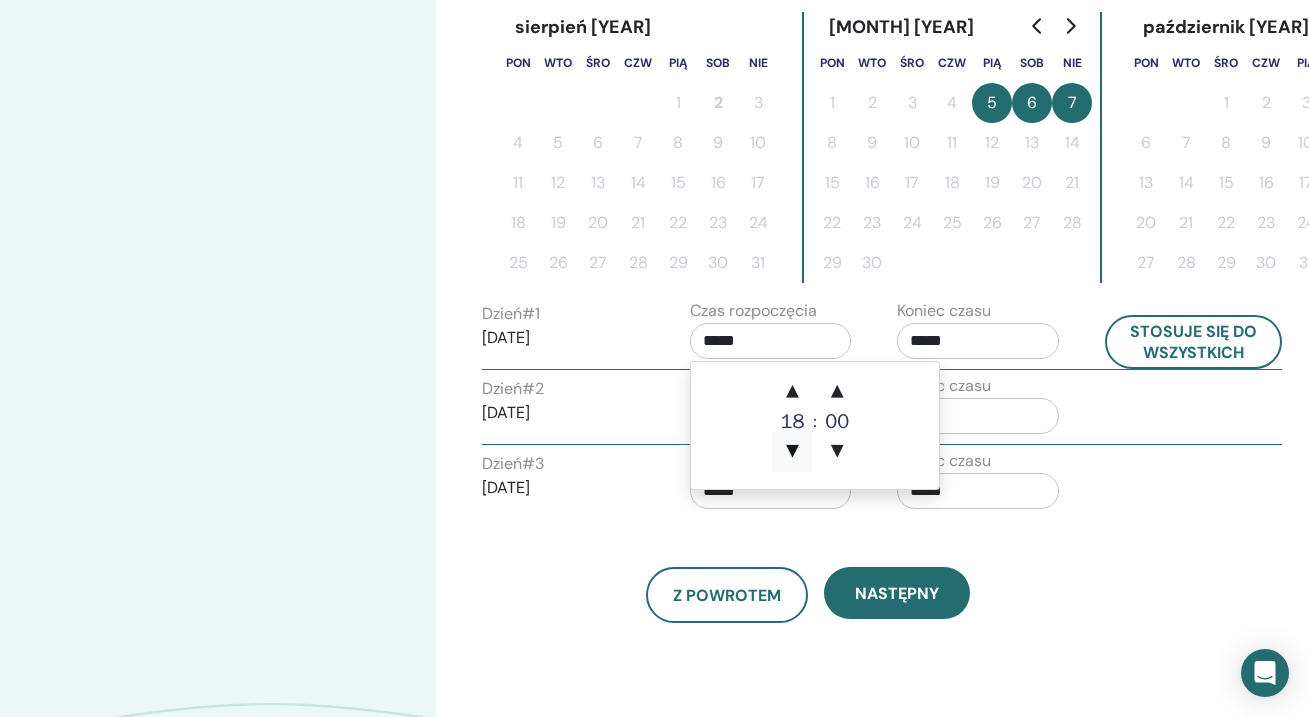 click on "▼" at bounding box center (792, 452) 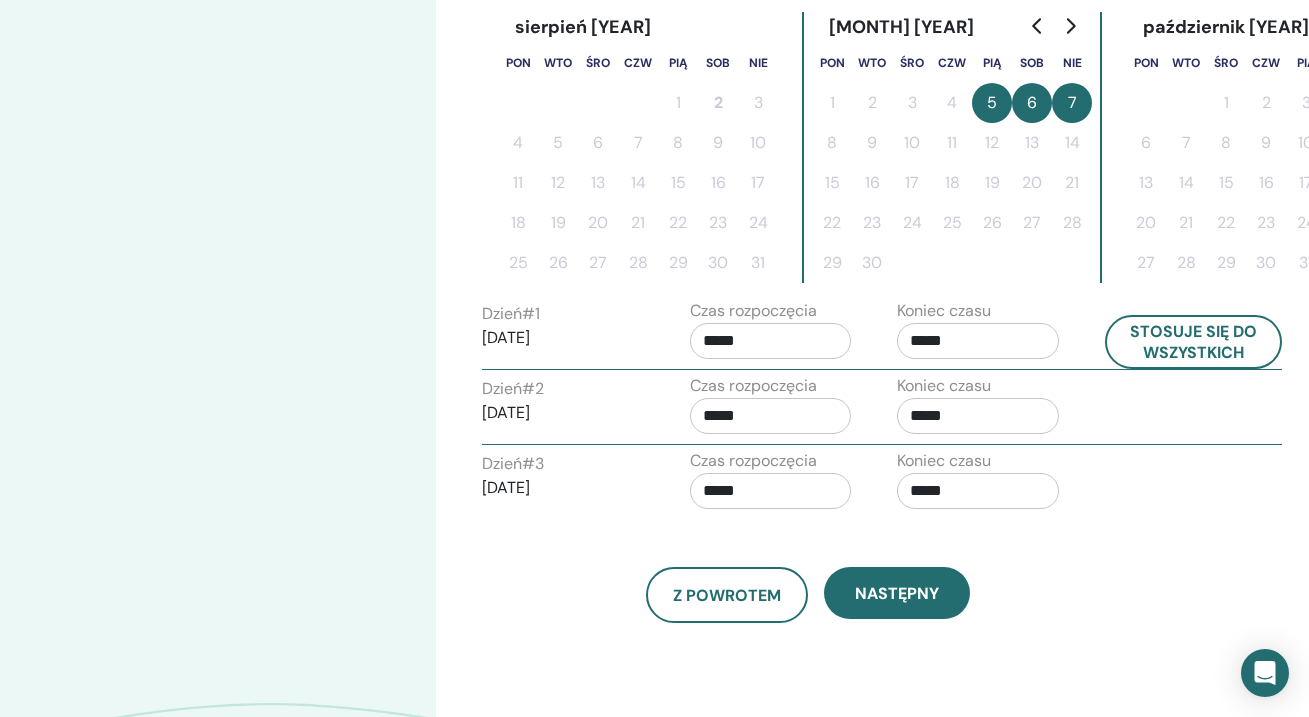click on "Dzień  # 2 2025/09/06 Czas rozpoczęcia ***** Koniec czasu *****" at bounding box center (882, 409) 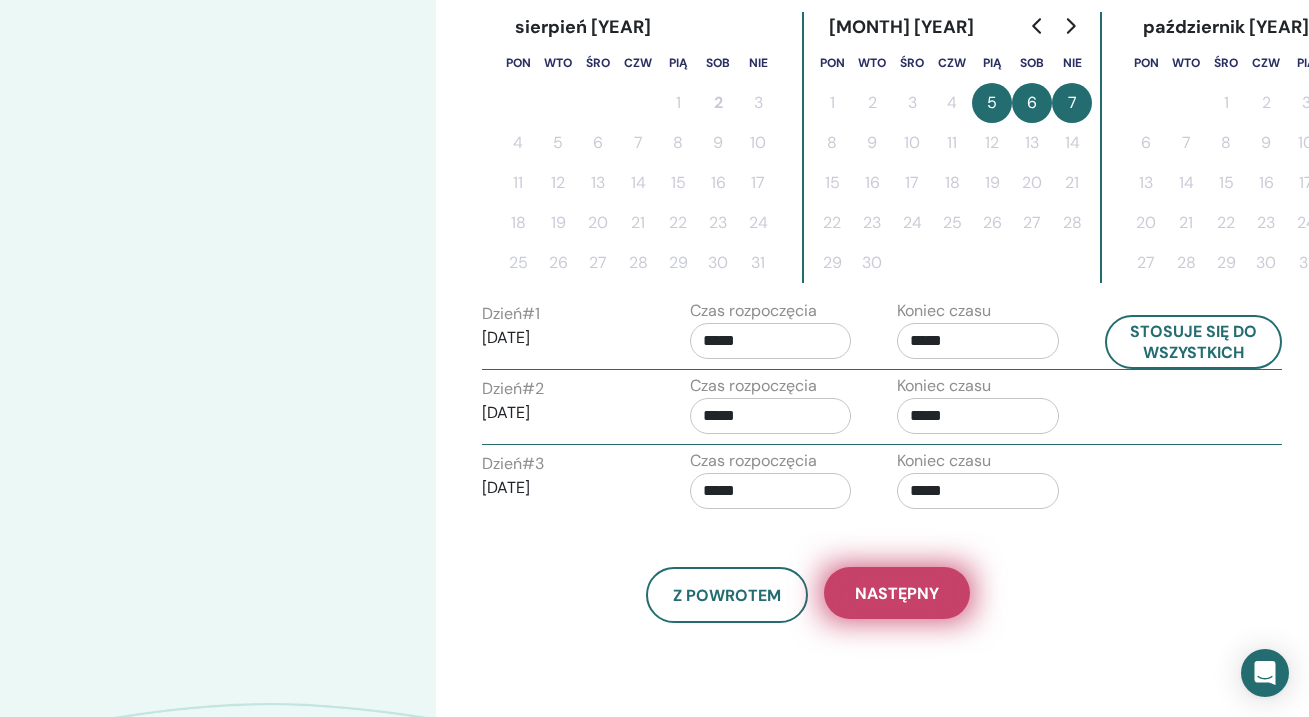 click on "Następny" at bounding box center [897, 593] 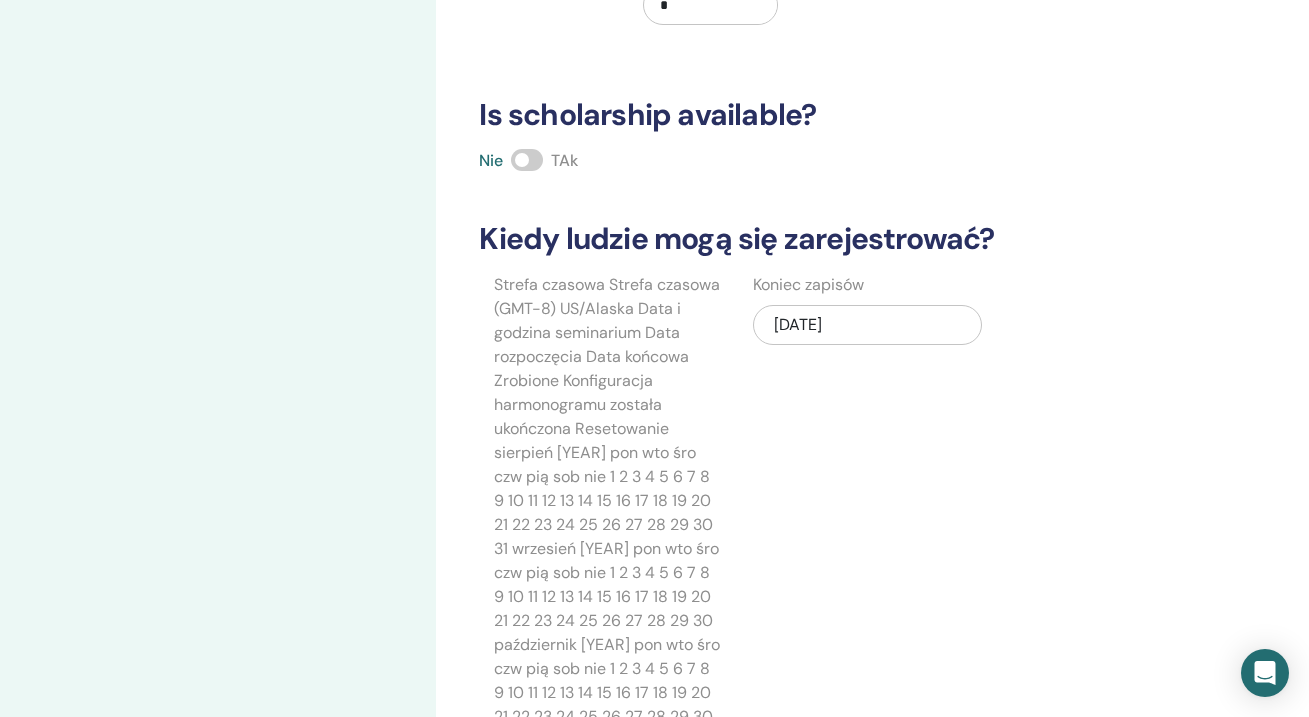 click on "08/02/2025" at bounding box center [608, 973] 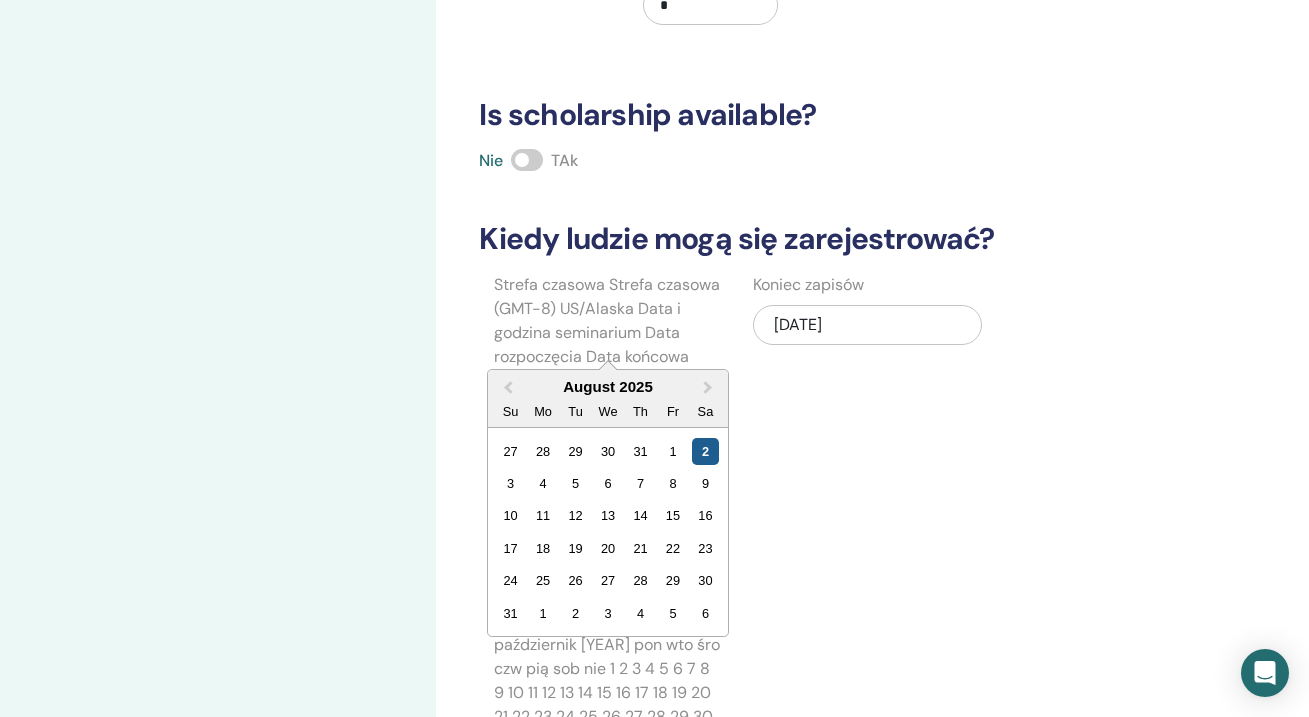 click on "2" at bounding box center [705, 451] 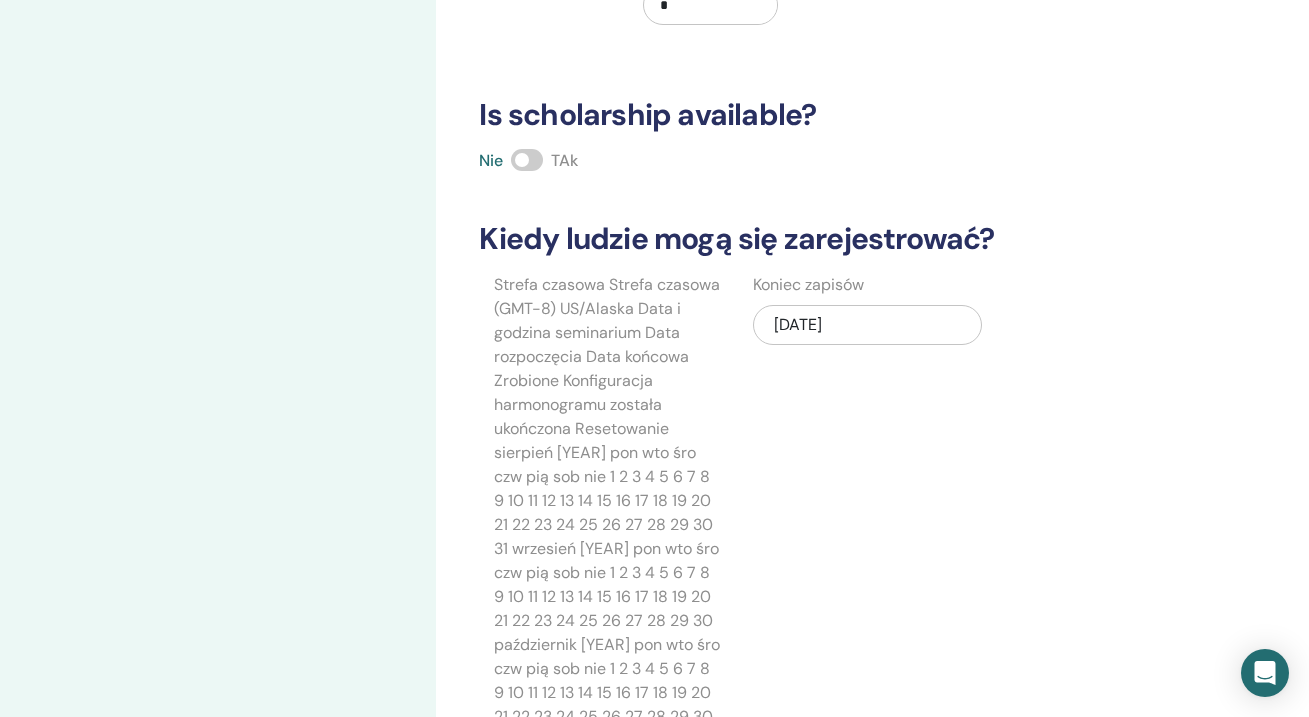 click on "Zapisz Kontynuuj" at bounding box center [897, 1083] 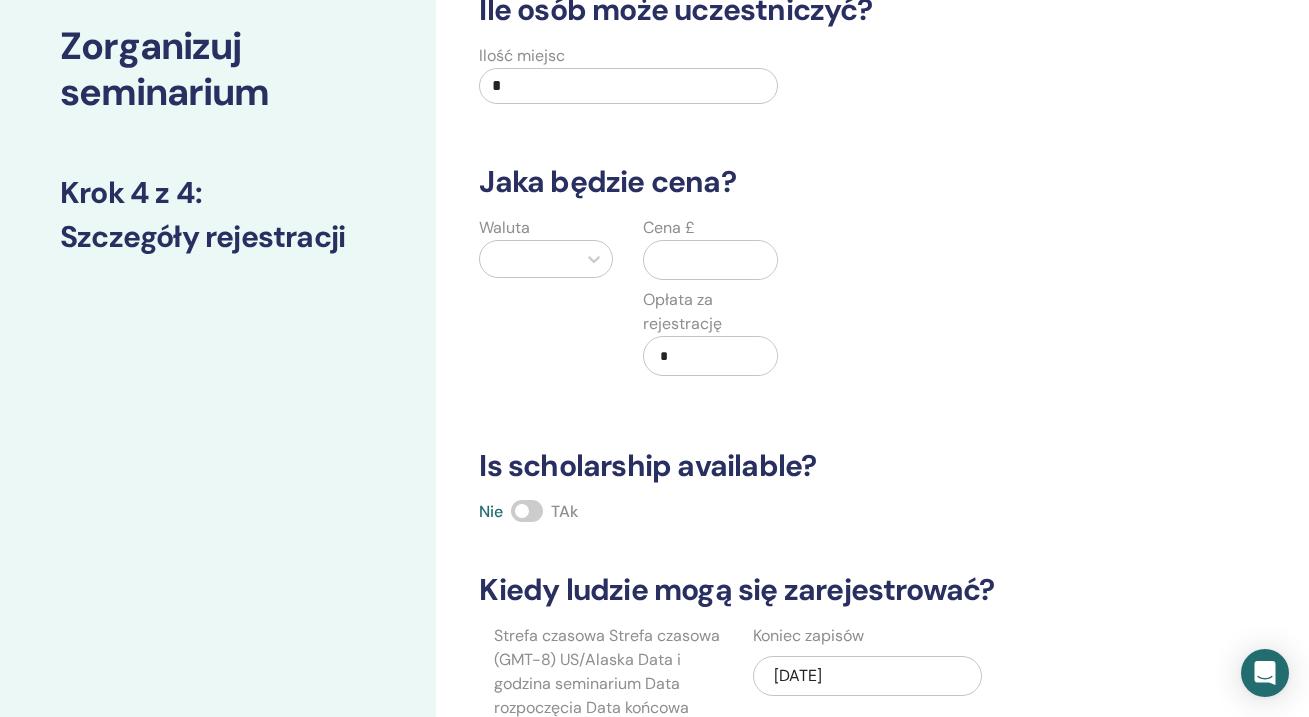 scroll, scrollTop: 39, scrollLeft: 0, axis: vertical 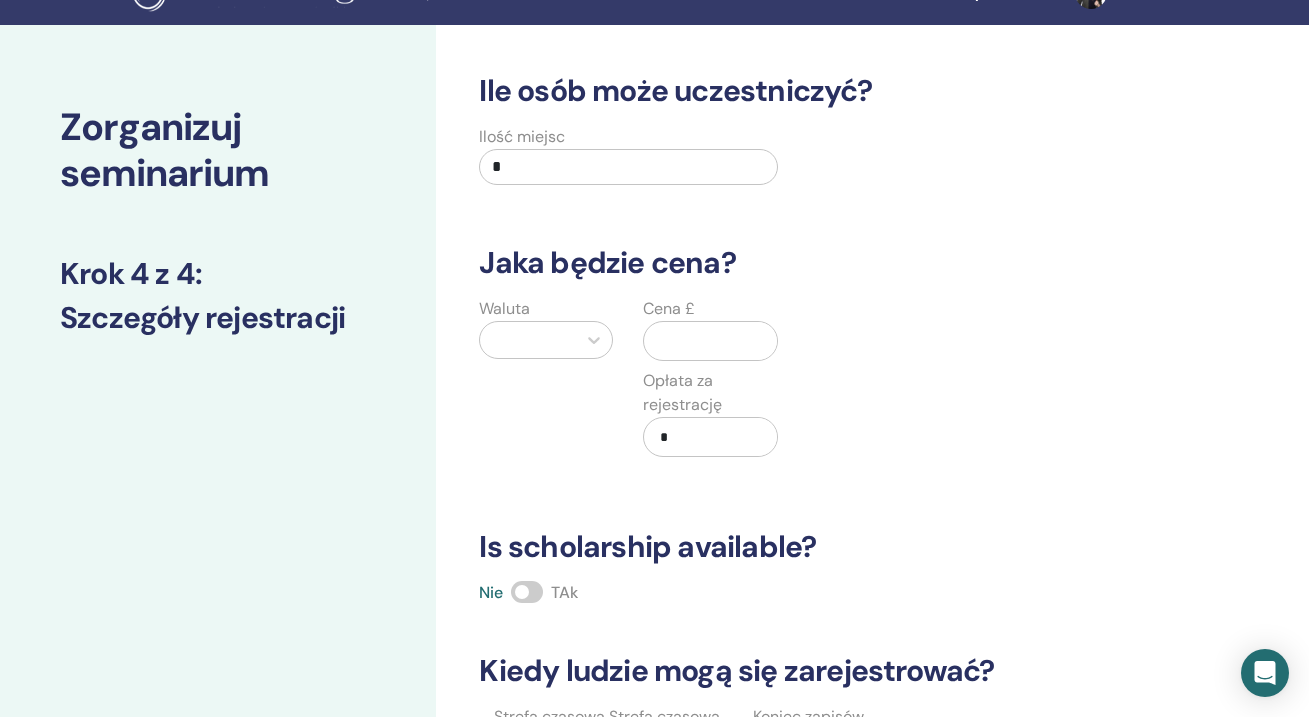click on "*" at bounding box center (628, 167) 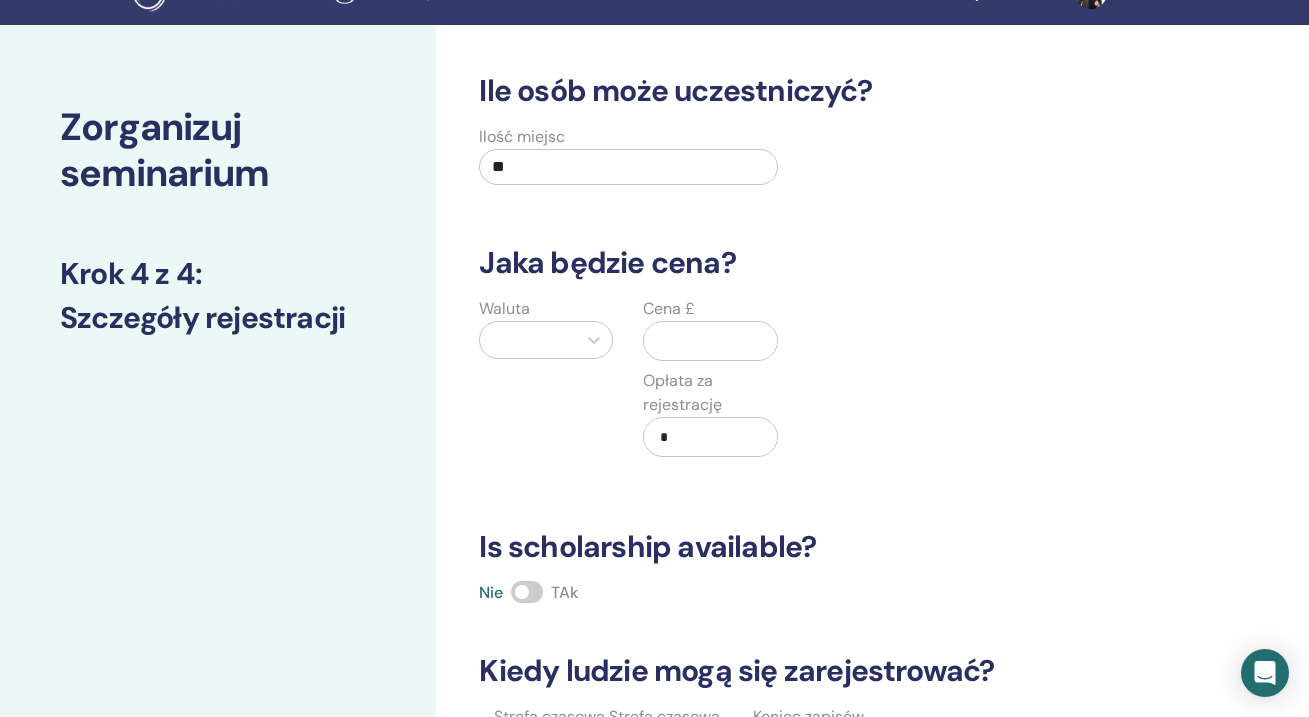type on "*" 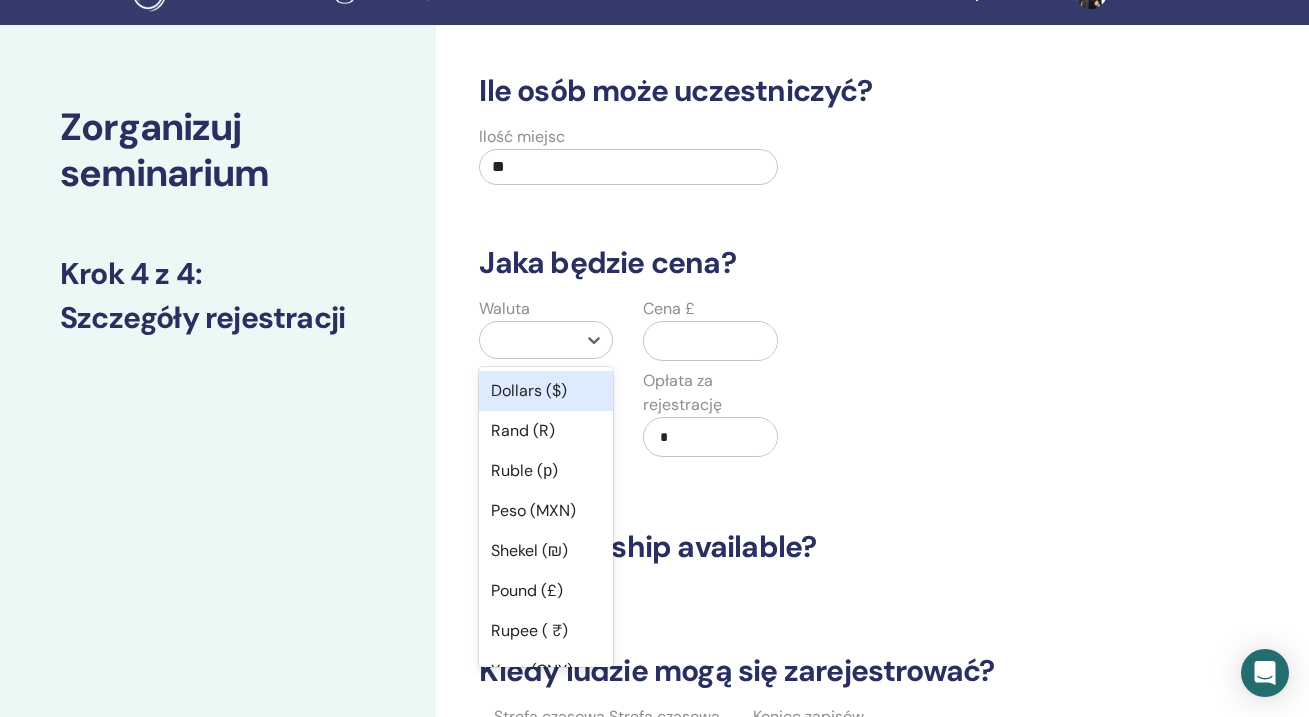 click at bounding box center [528, 340] 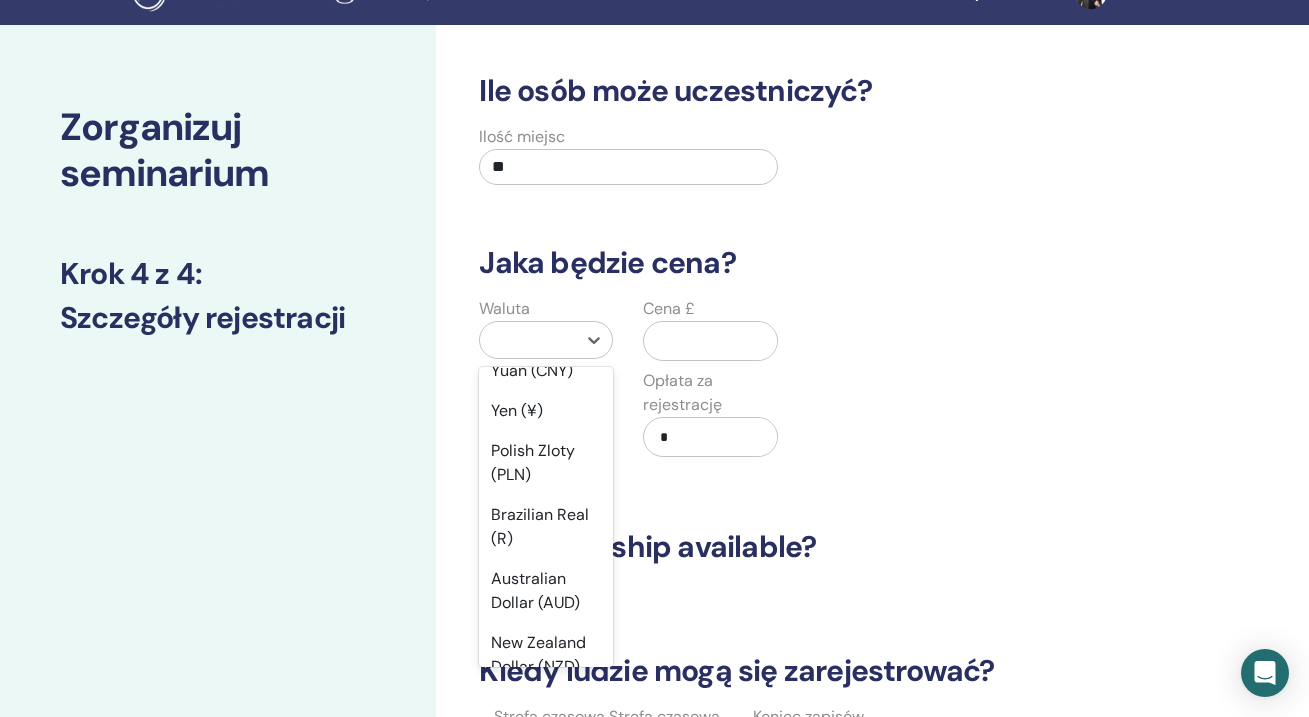 scroll, scrollTop: 304, scrollLeft: 0, axis: vertical 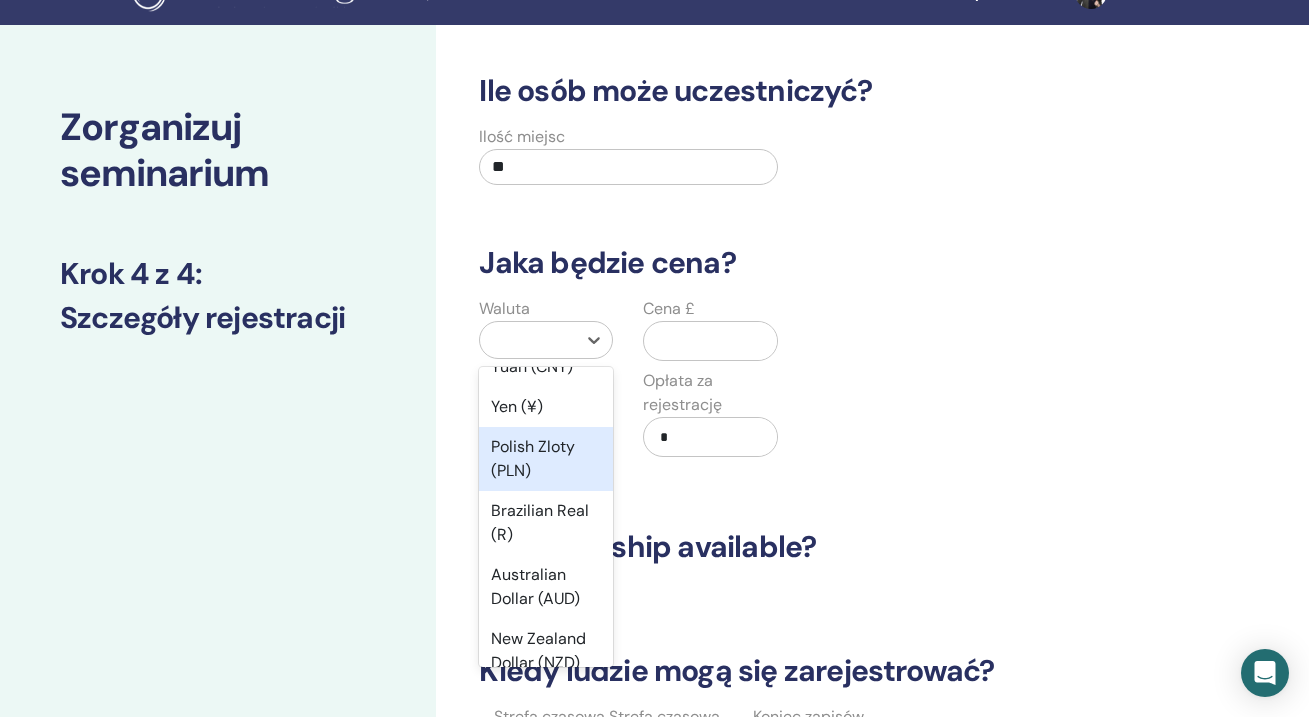 click on "Polish Zloty (PLN)" at bounding box center (546, 459) 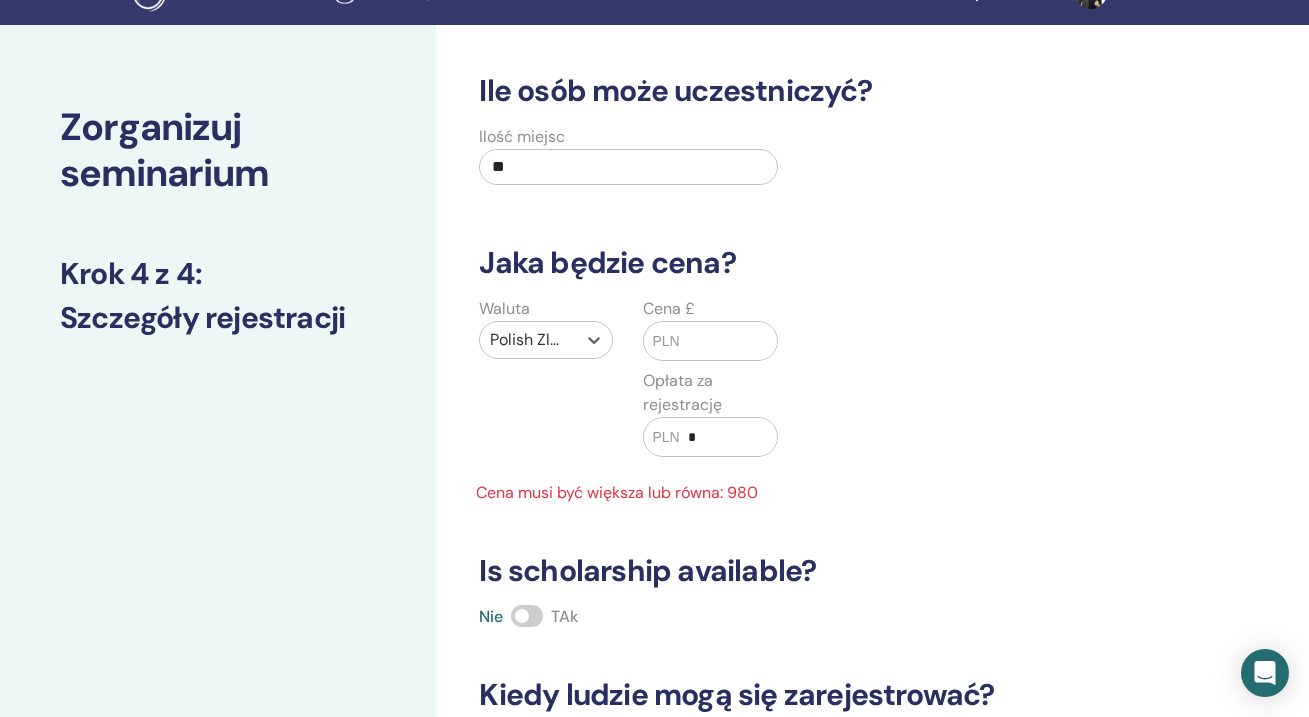 click at bounding box center [728, 341] 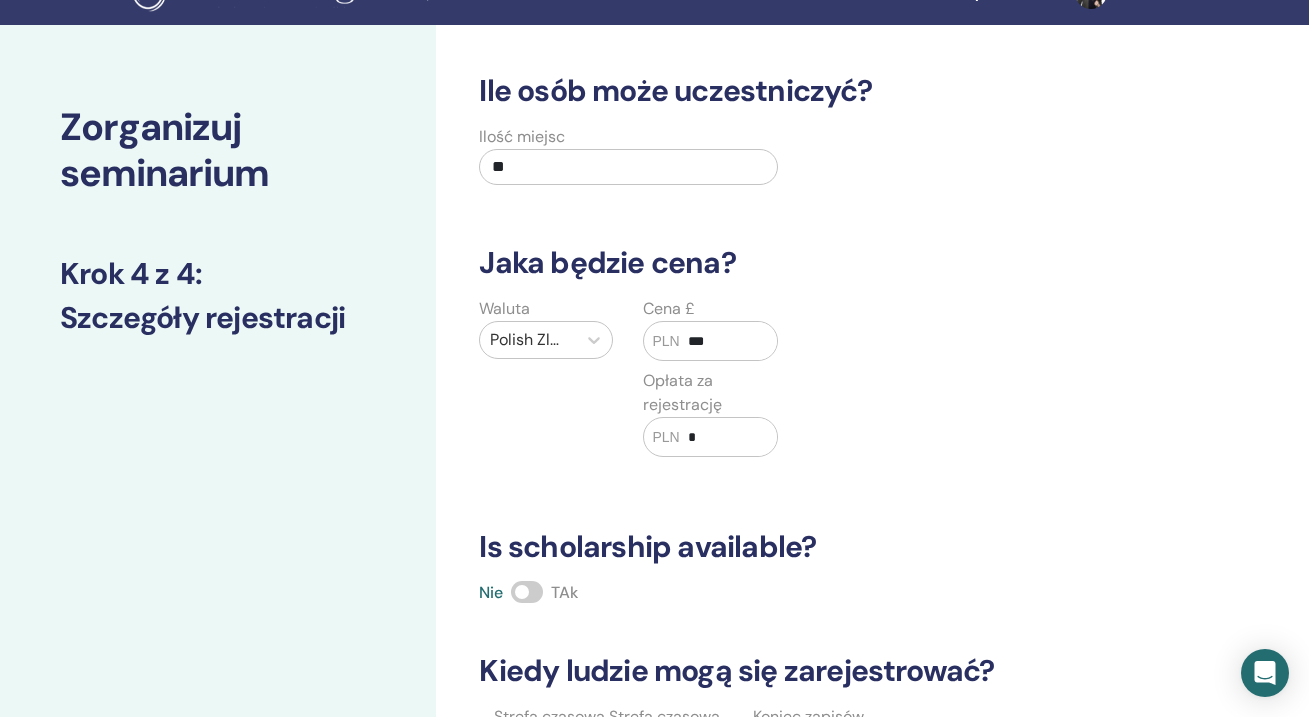 type on "***" 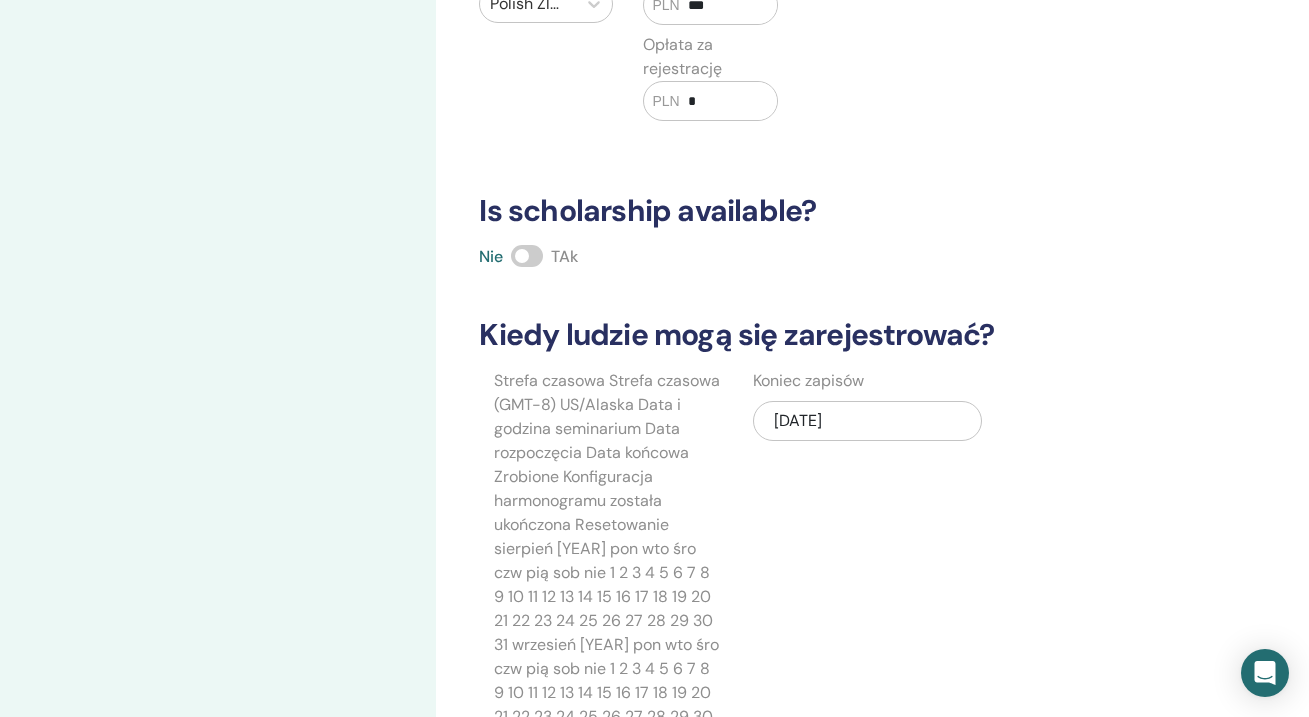 scroll, scrollTop: 378, scrollLeft: 0, axis: vertical 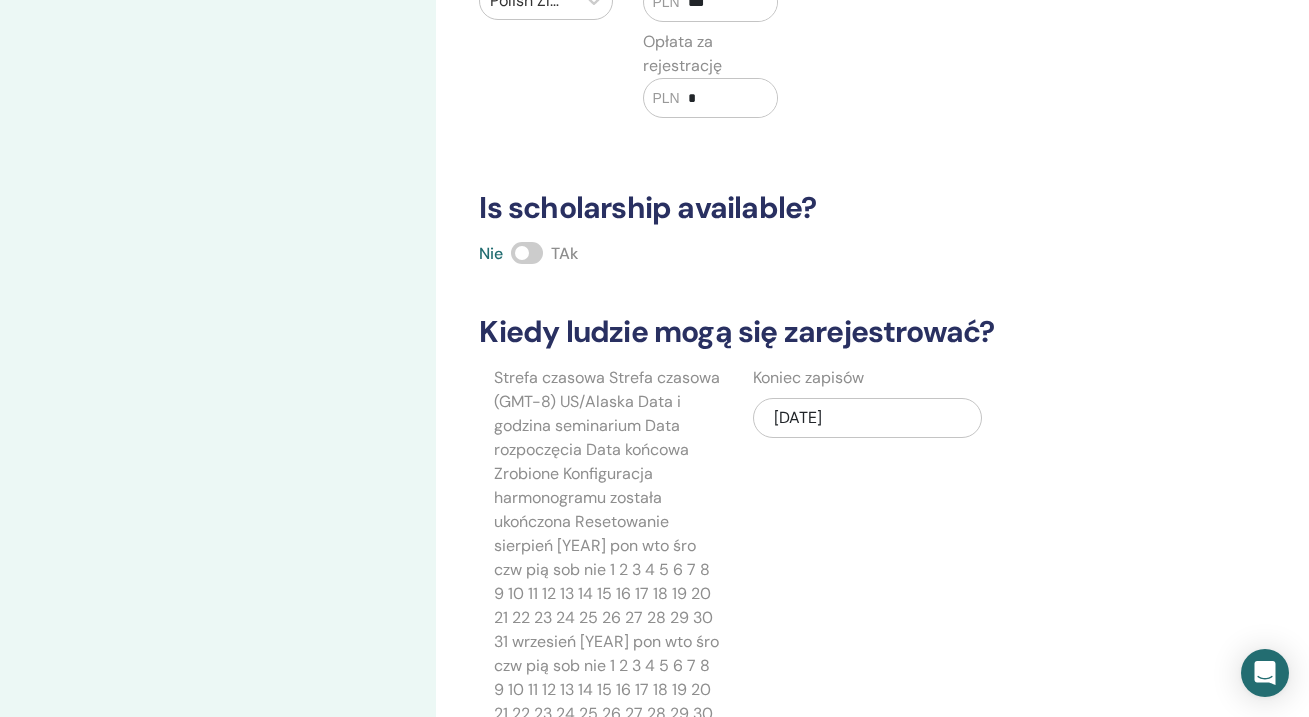click on "Zapisz Kontynuuj" at bounding box center [897, 1174] 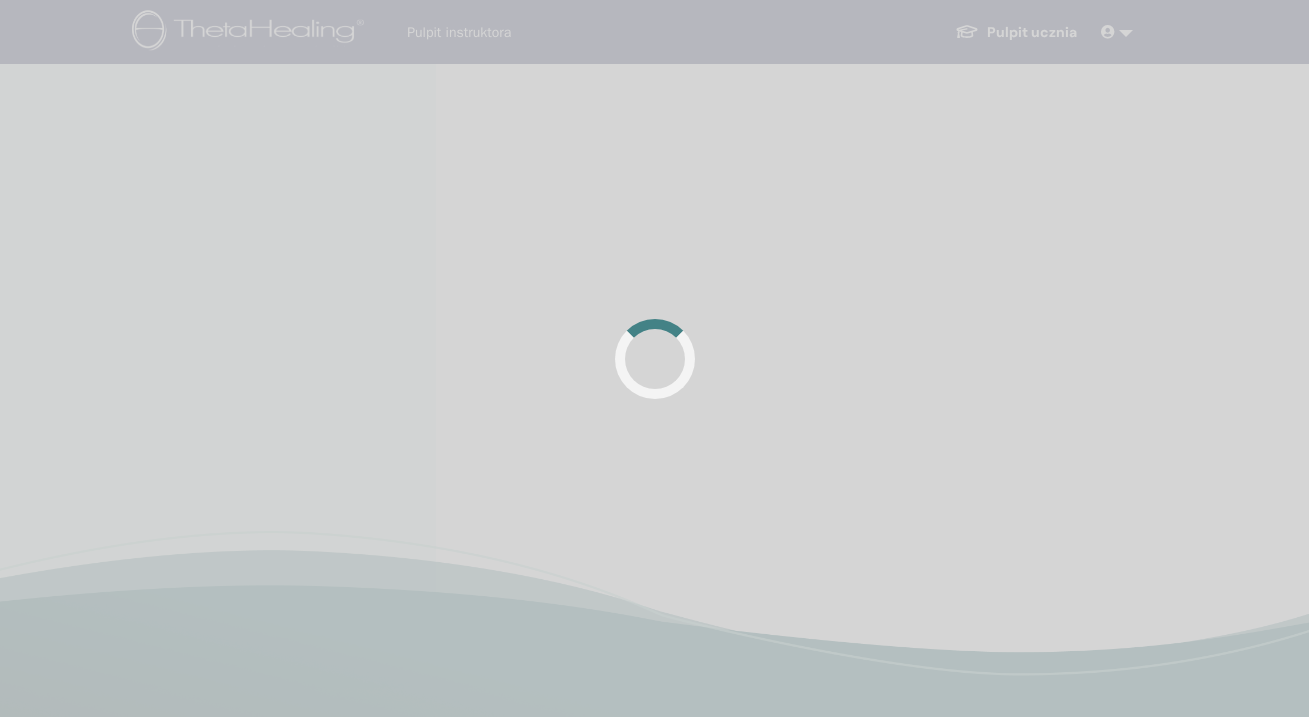 scroll, scrollTop: 0, scrollLeft: 0, axis: both 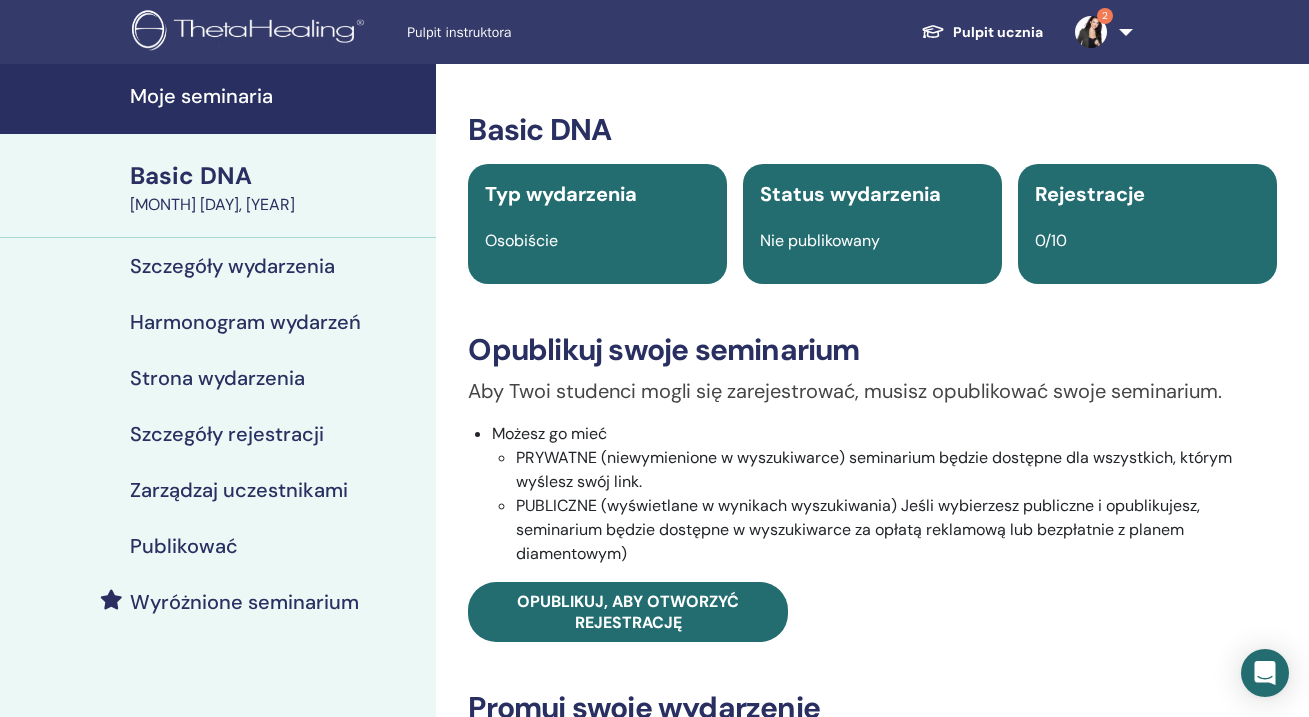 click on "Osobiście" at bounding box center [597, 241] 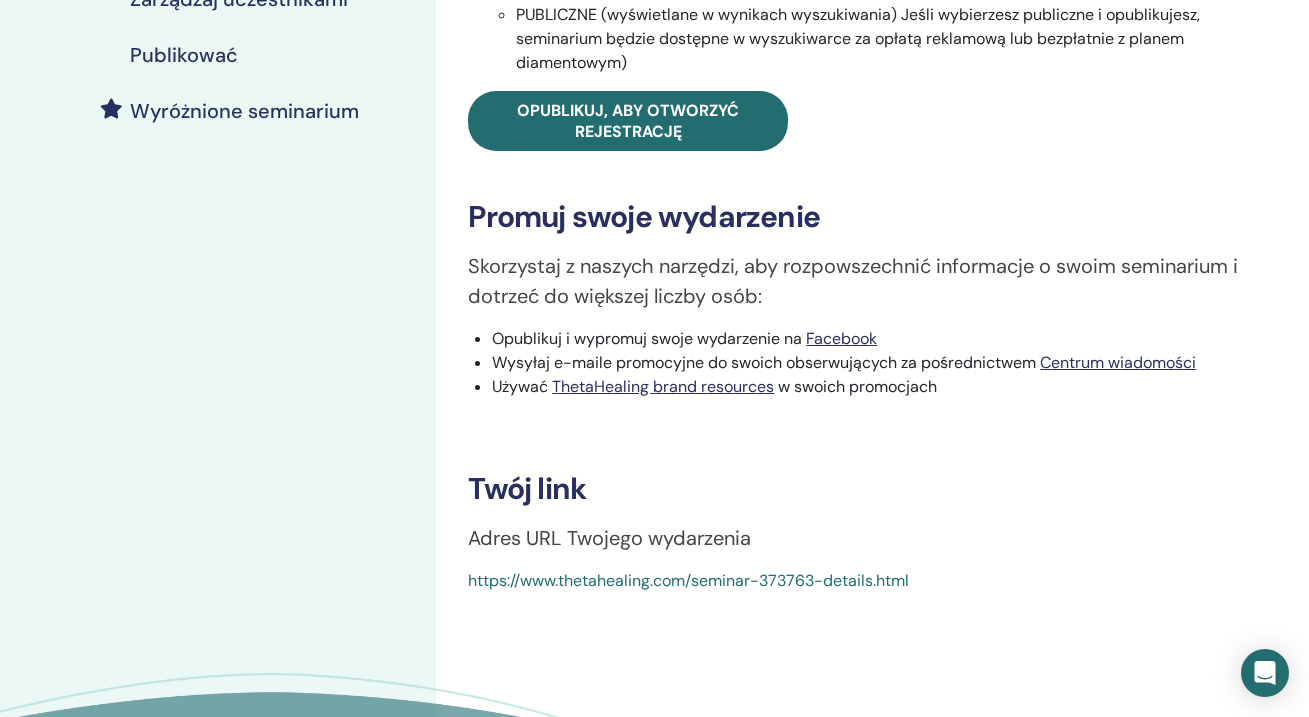 scroll, scrollTop: 515, scrollLeft: 0, axis: vertical 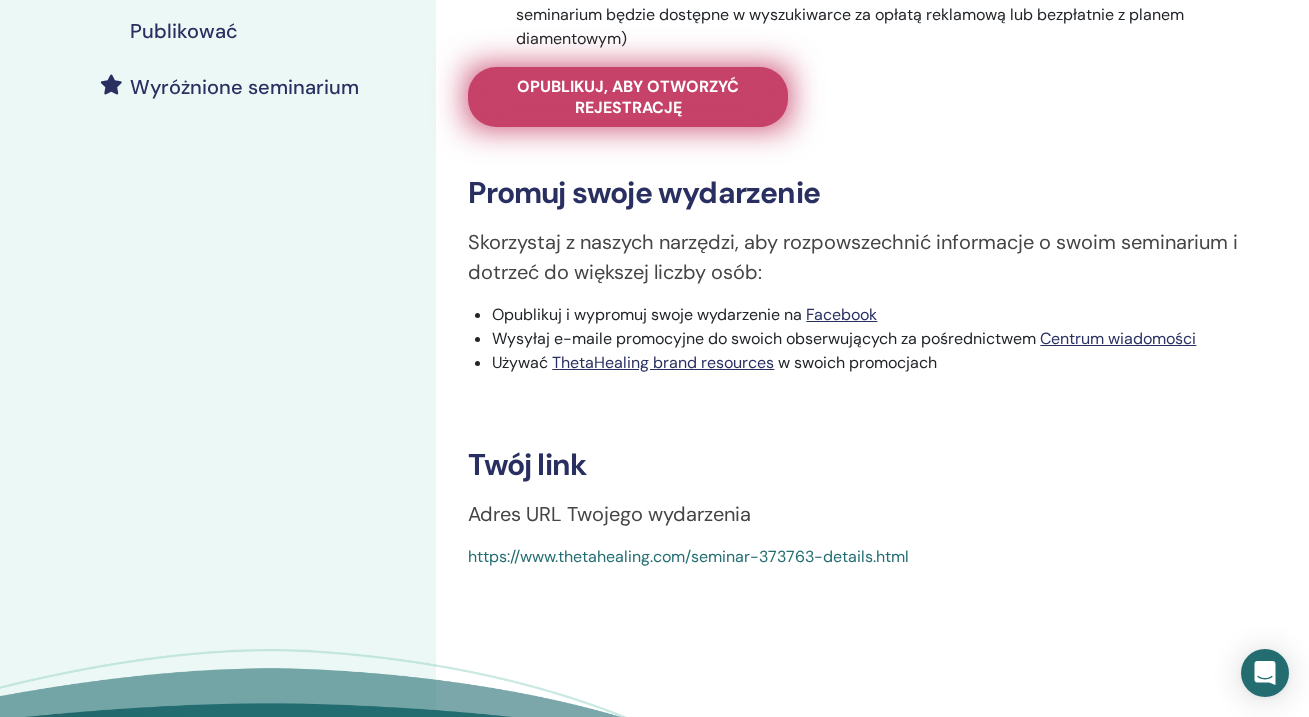 click on "Opublikuj, aby otworzyć rejestrację" at bounding box center [628, 97] 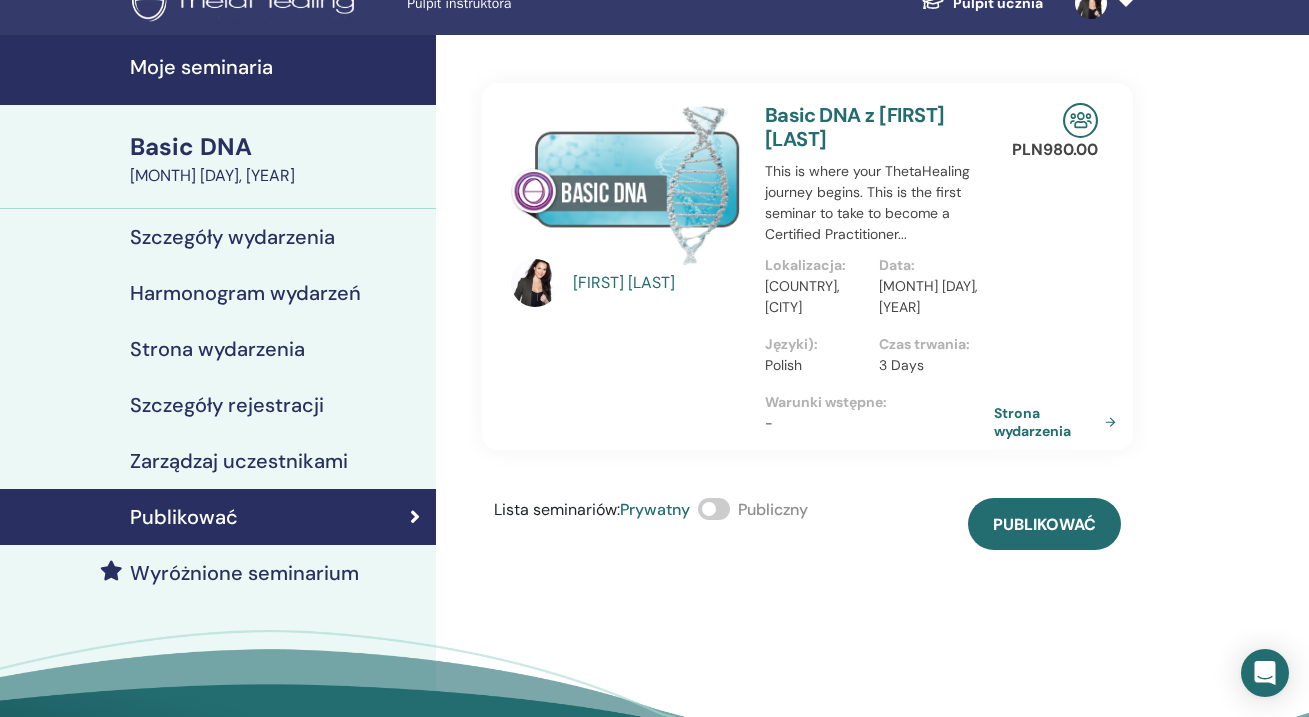 scroll, scrollTop: 28, scrollLeft: 0, axis: vertical 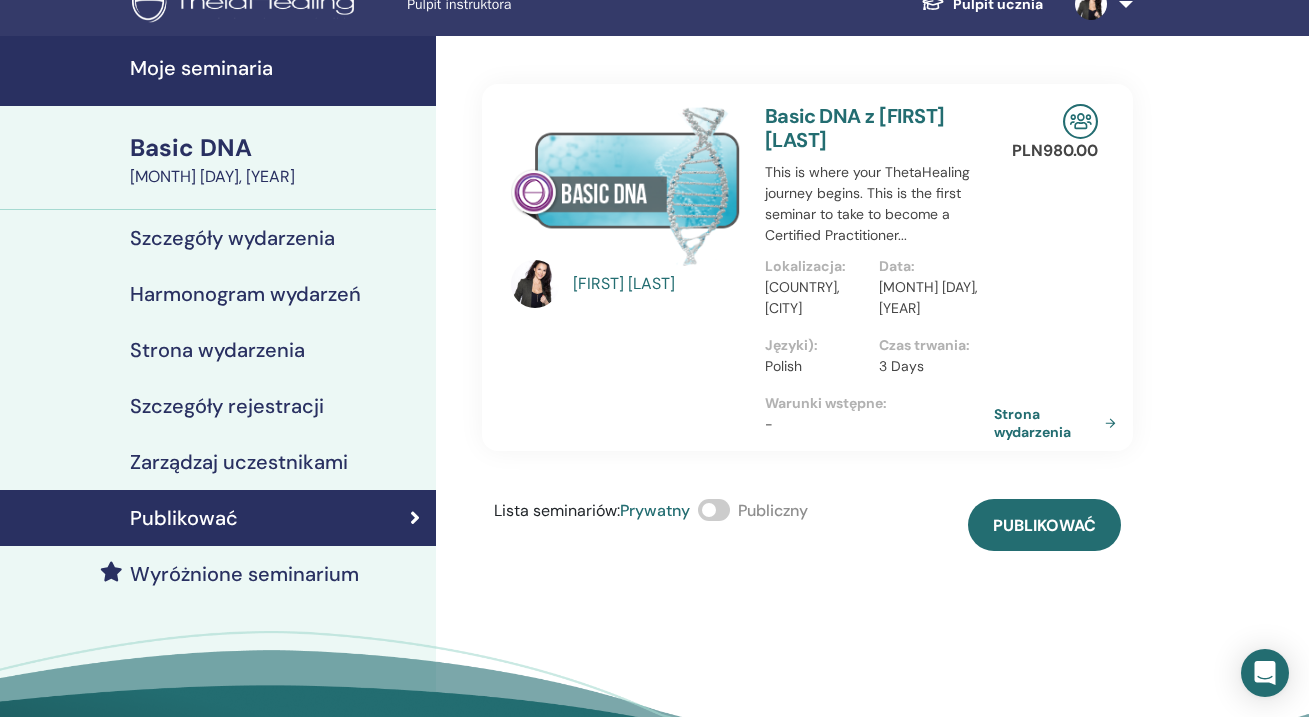 click at bounding box center (714, 510) 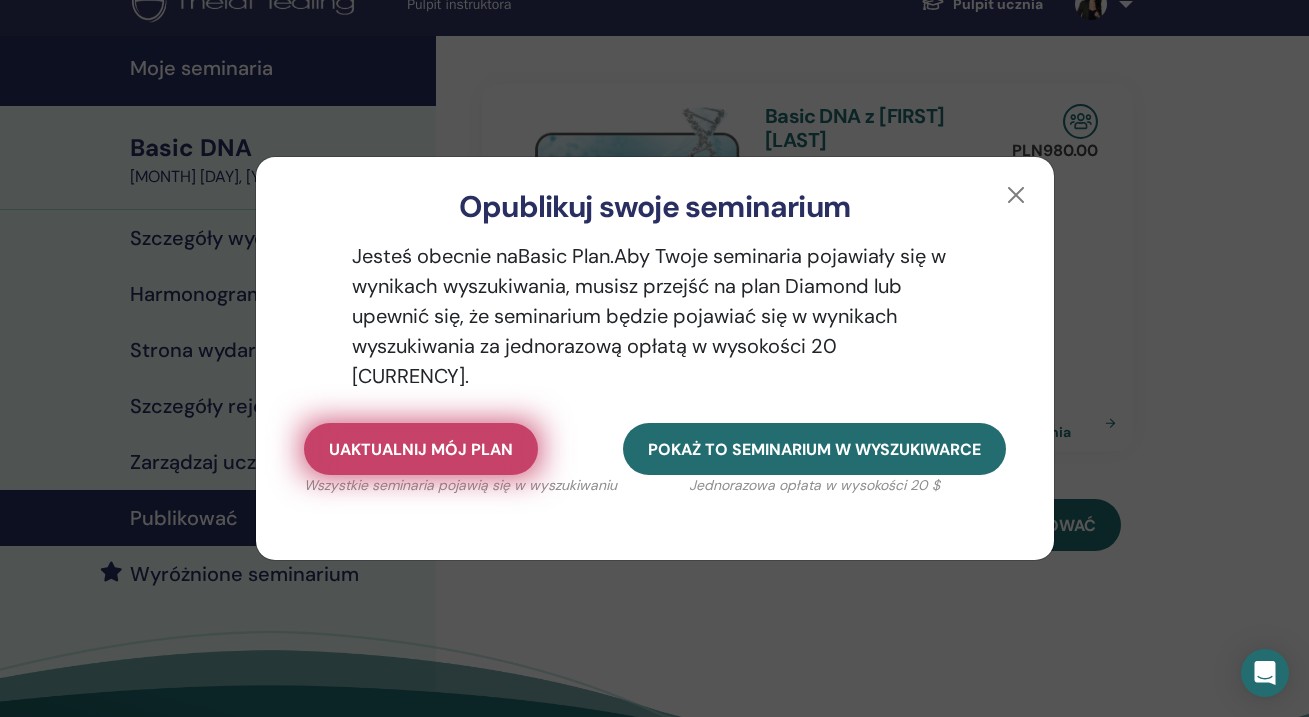 click on "Uaktualnij mój plan" at bounding box center (421, 449) 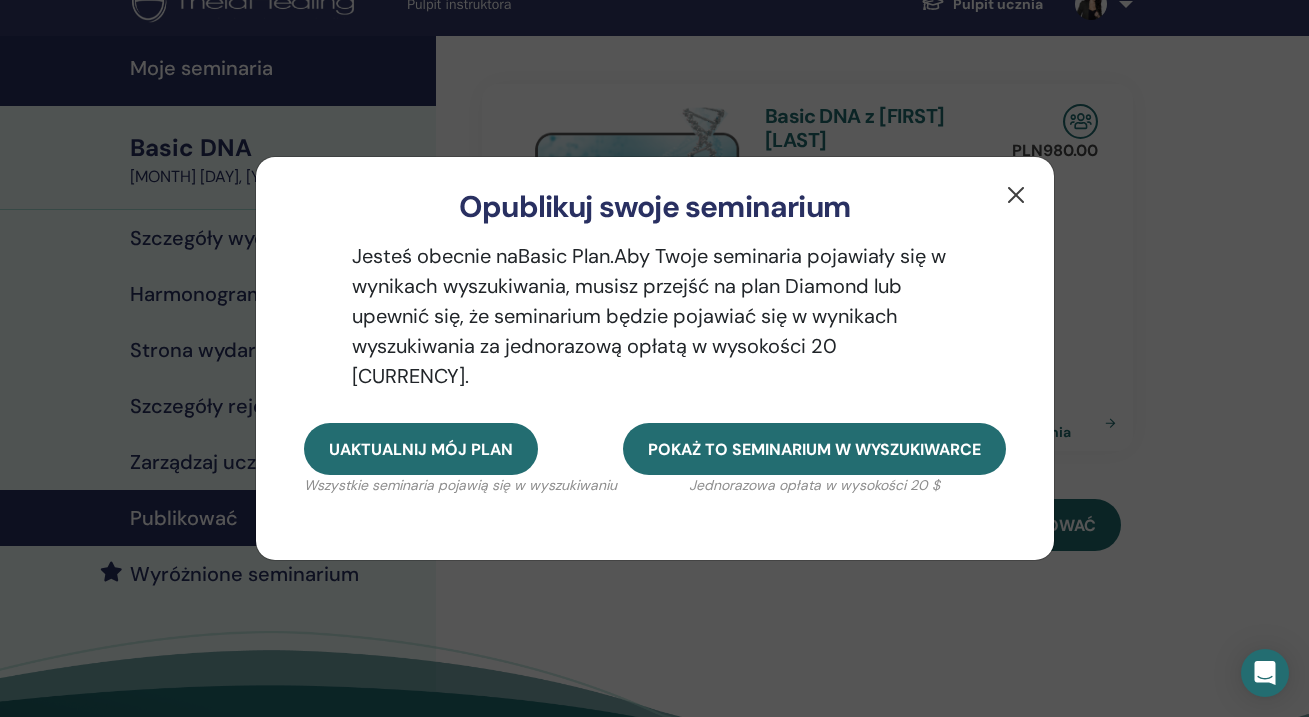 click at bounding box center [1016, 195] 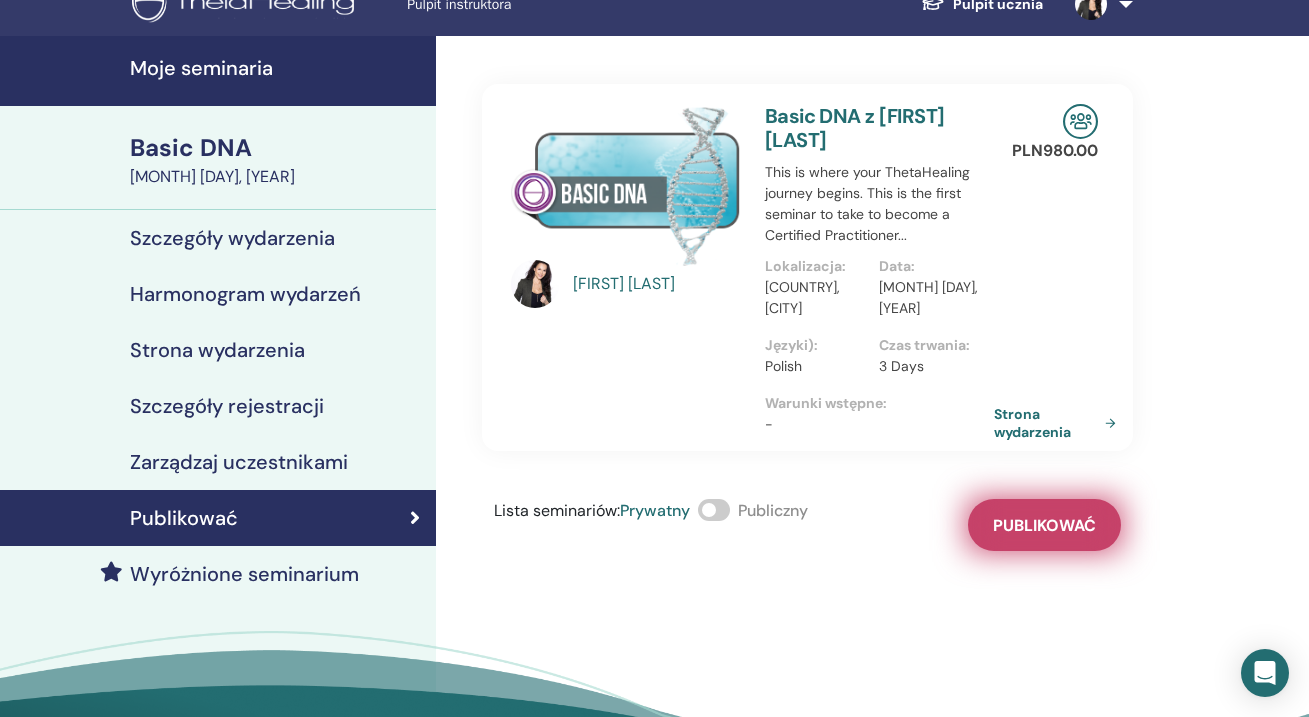 click on "Publikować" at bounding box center [1044, 525] 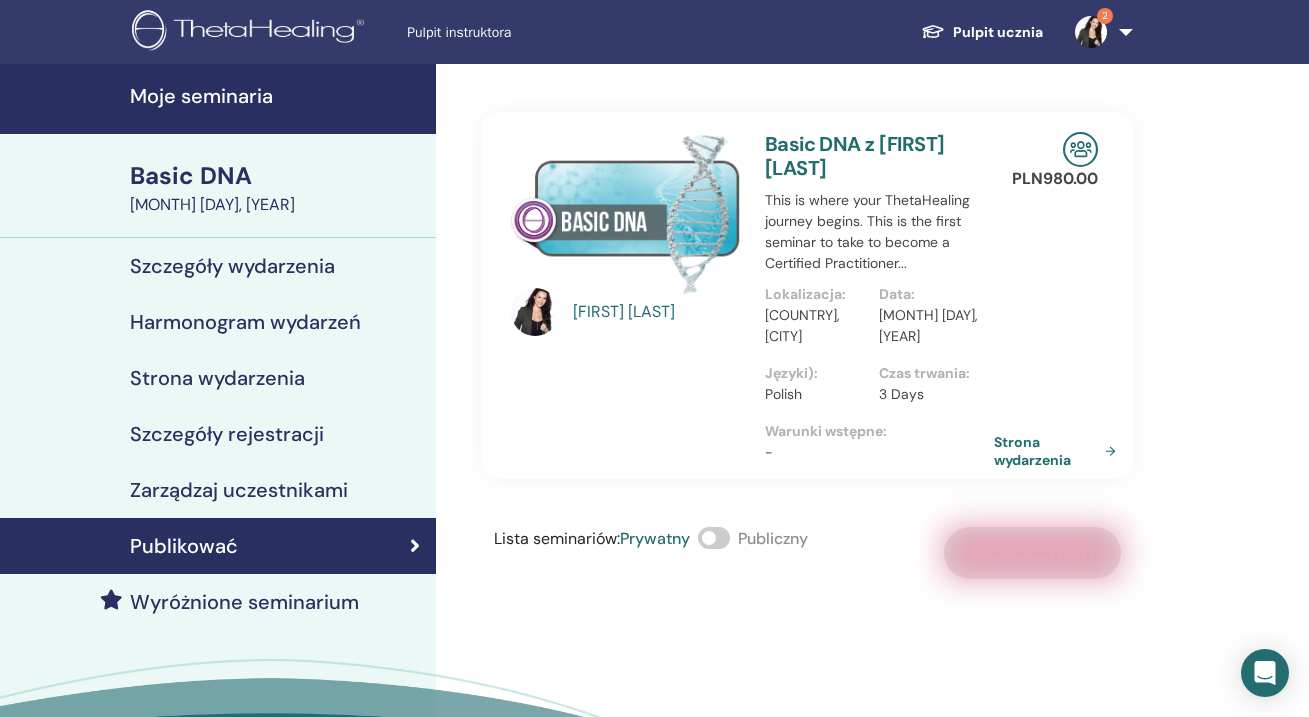 scroll, scrollTop: 0, scrollLeft: 0, axis: both 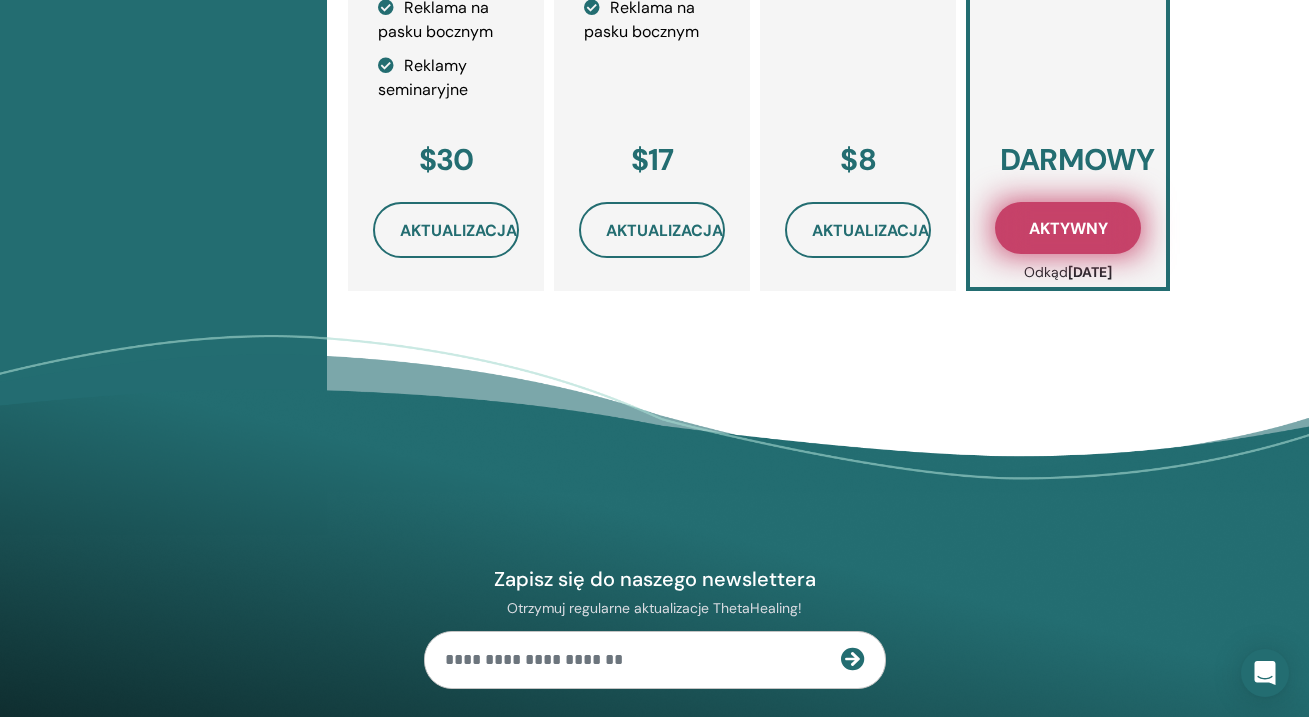 click on "Aktywny" at bounding box center (1068, 228) 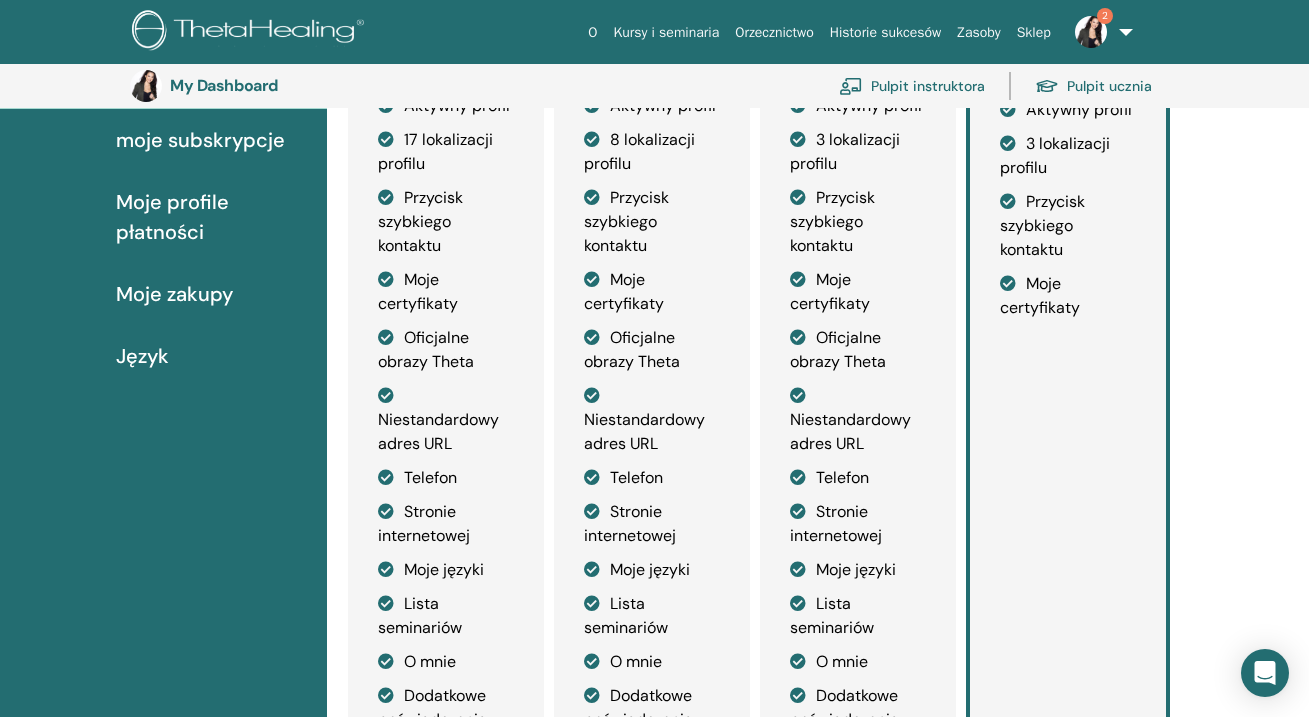 scroll, scrollTop: 258, scrollLeft: 0, axis: vertical 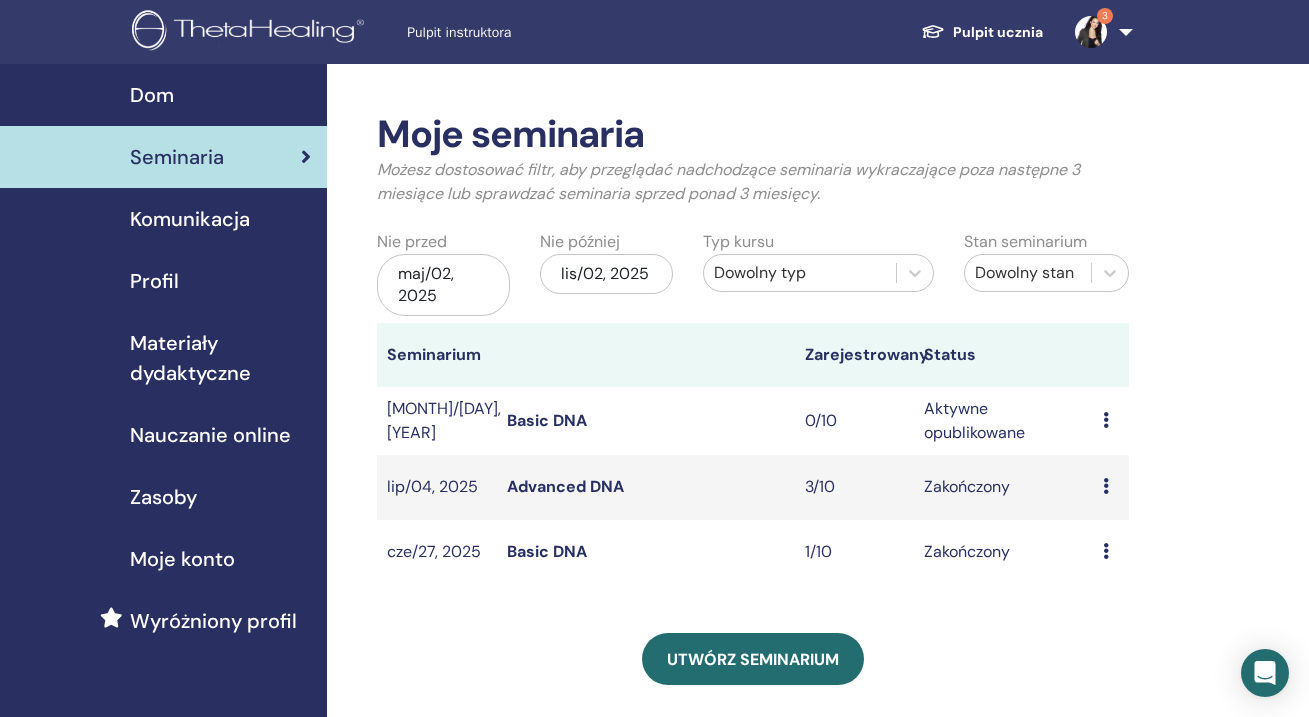 click on "Basic DNA" at bounding box center (547, 420) 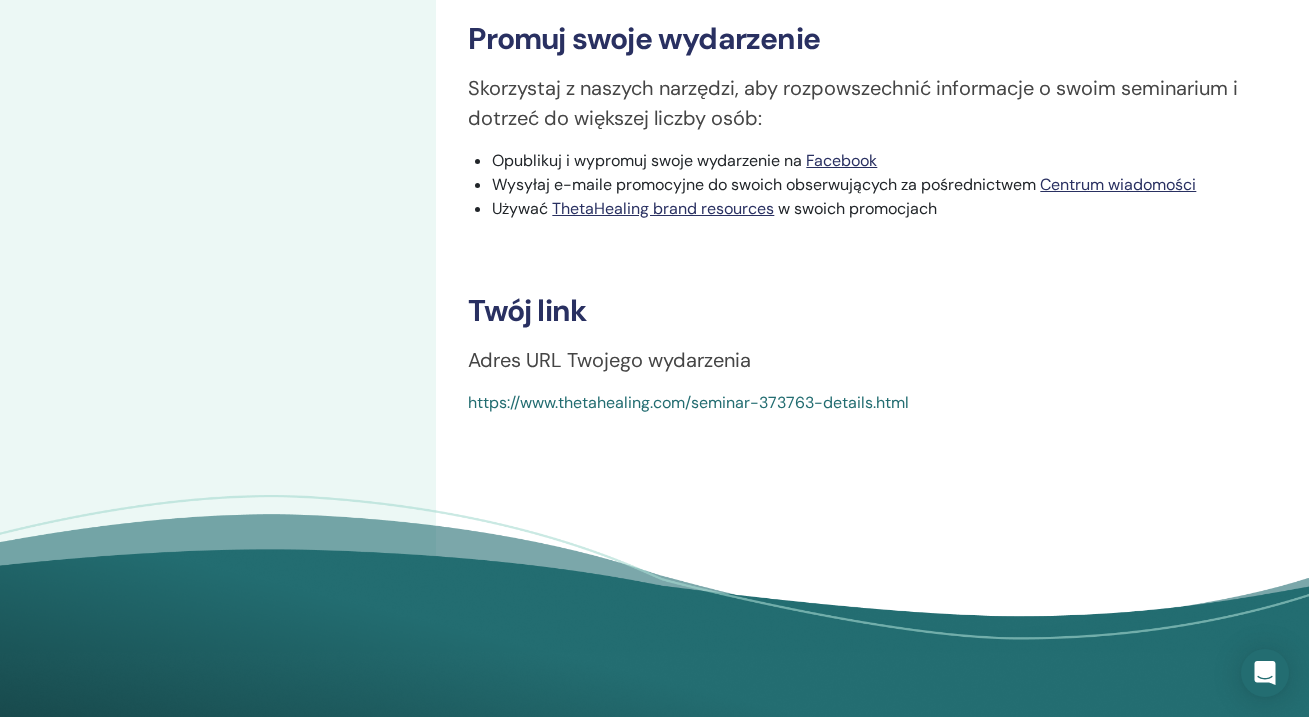 scroll, scrollTop: 673, scrollLeft: 0, axis: vertical 